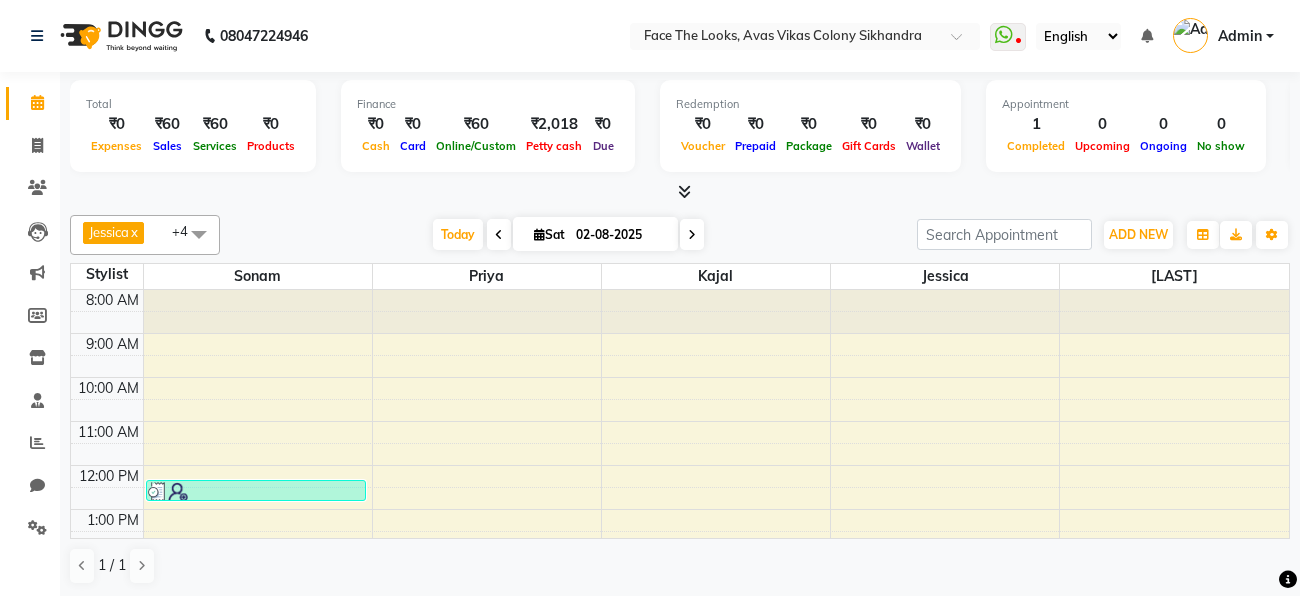 scroll, scrollTop: 0, scrollLeft: 0, axis: both 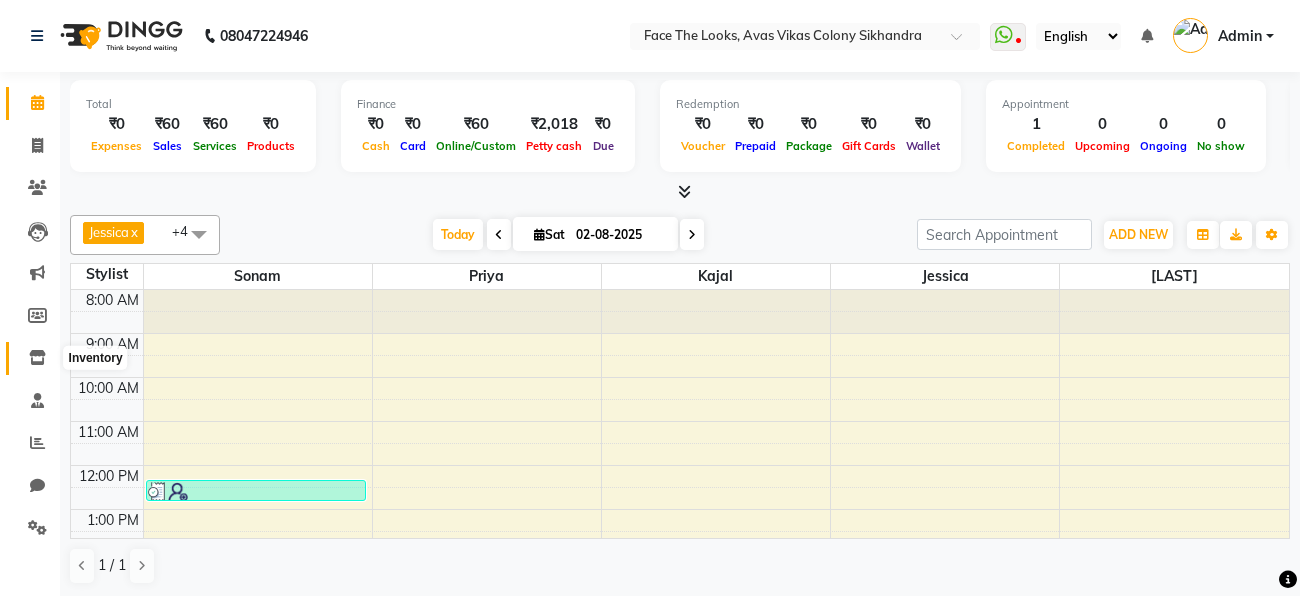 click 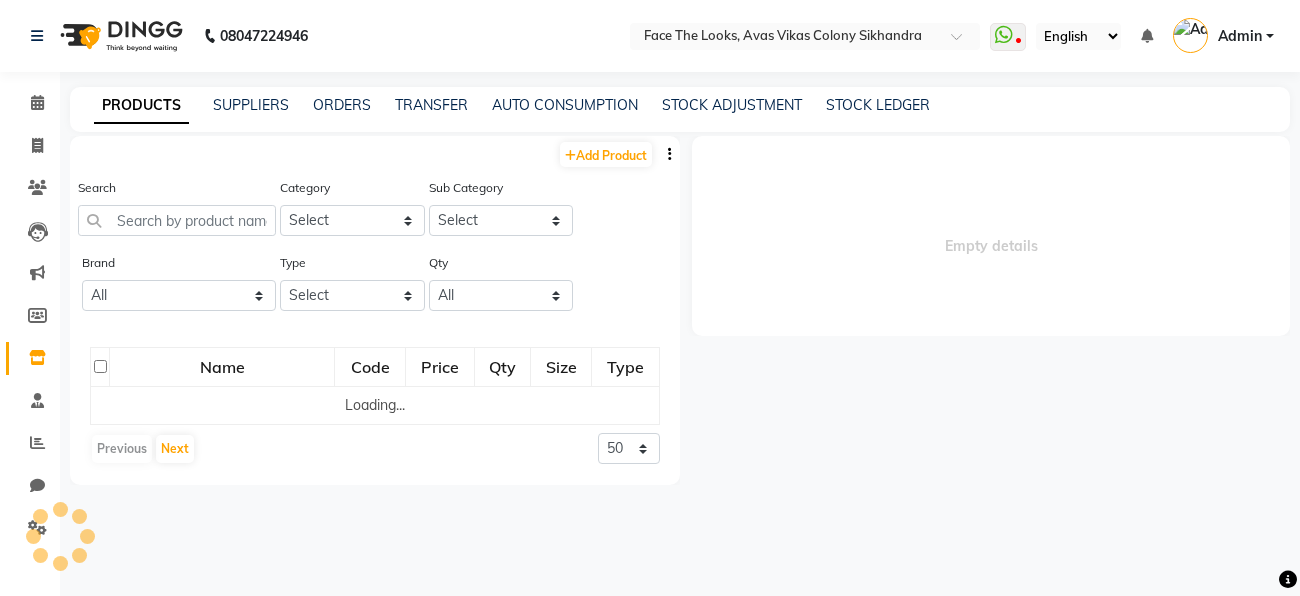 select 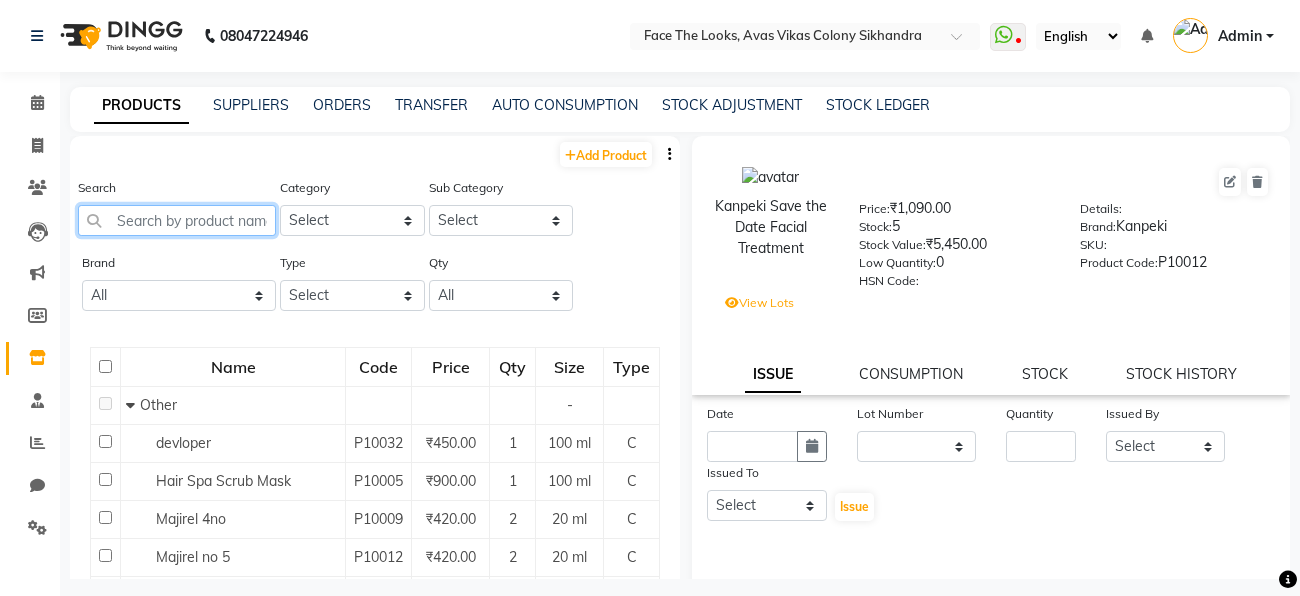 click 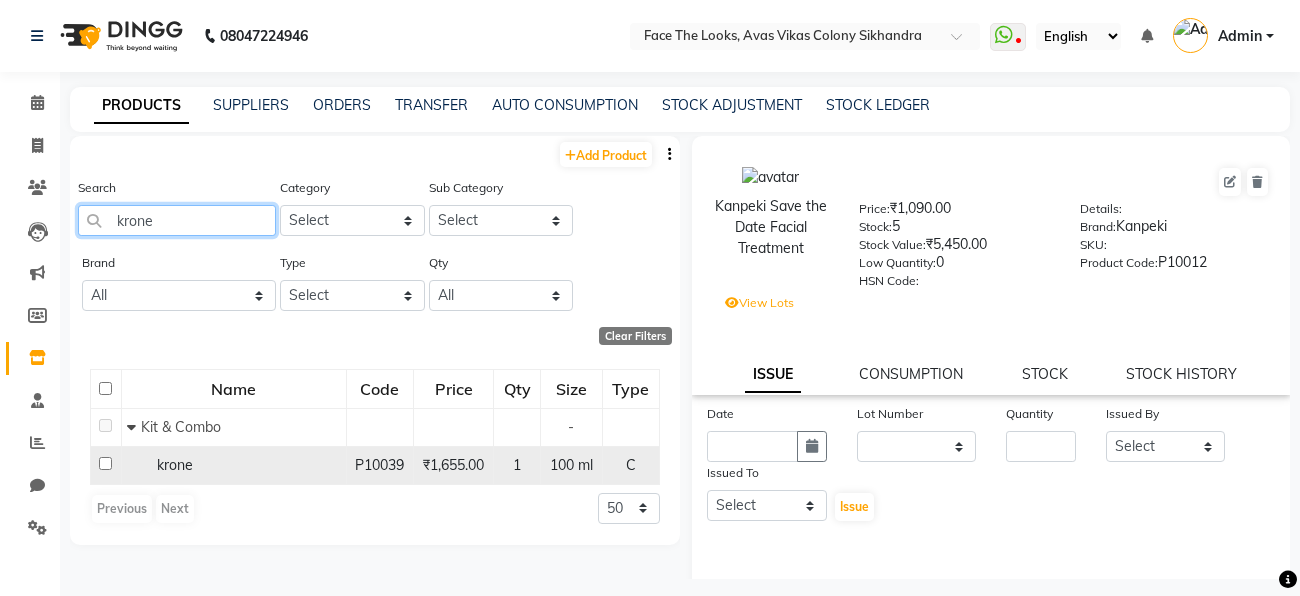 type on "krone" 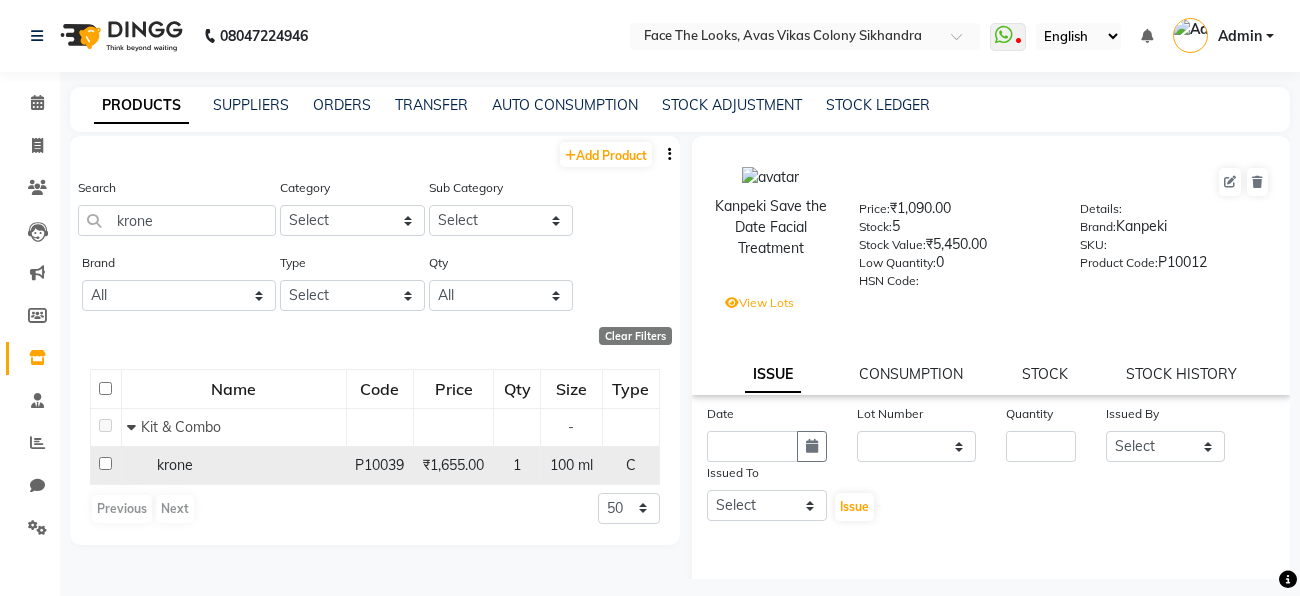 click on "100 ml" 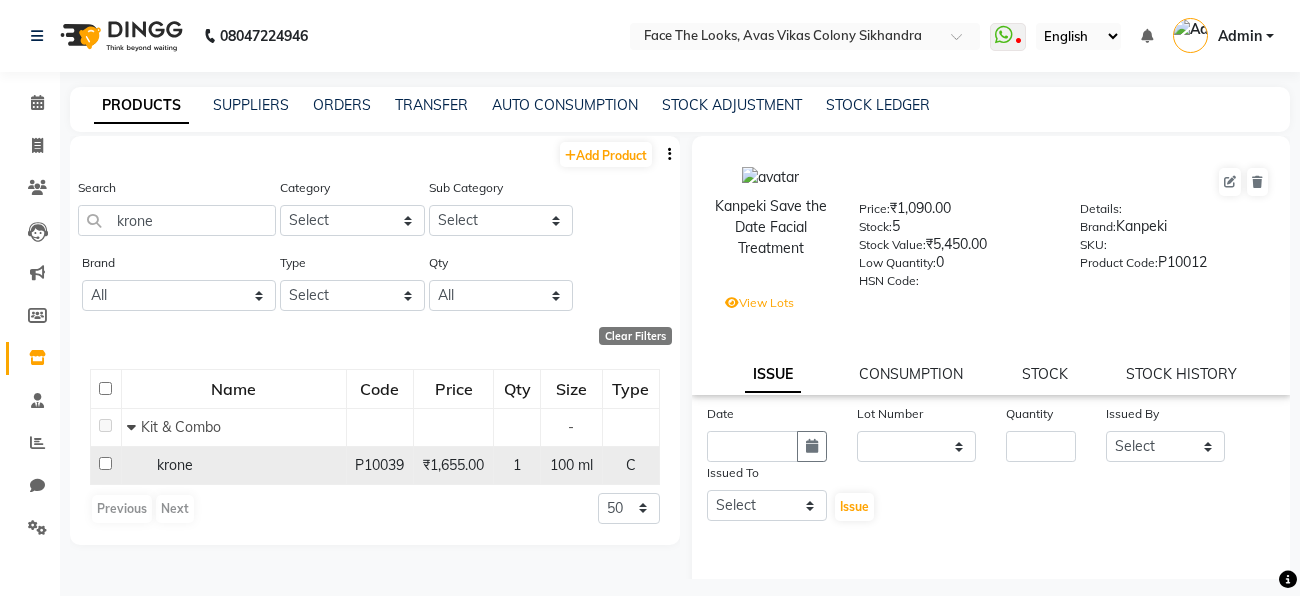 click on "krone" 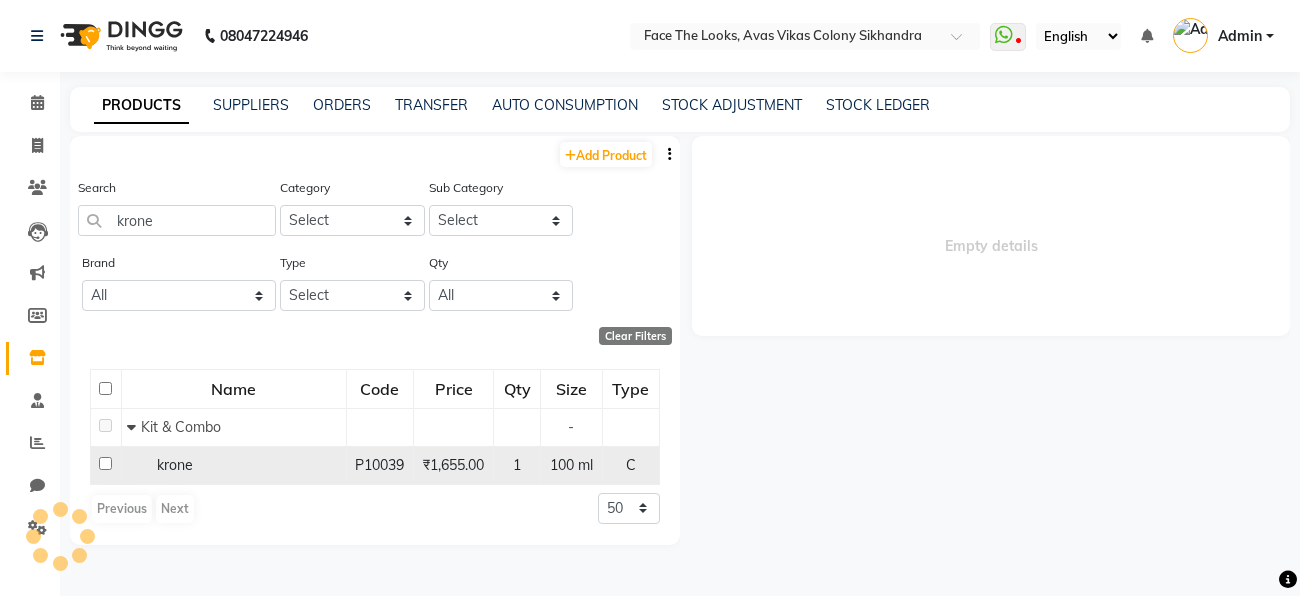 select 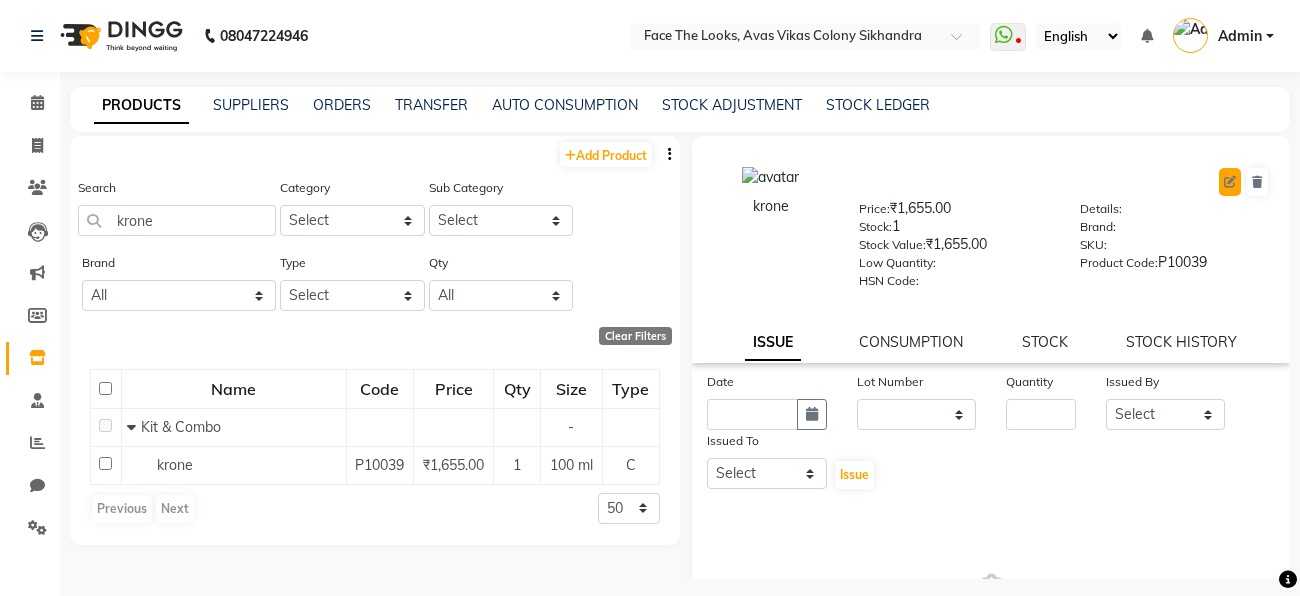 click 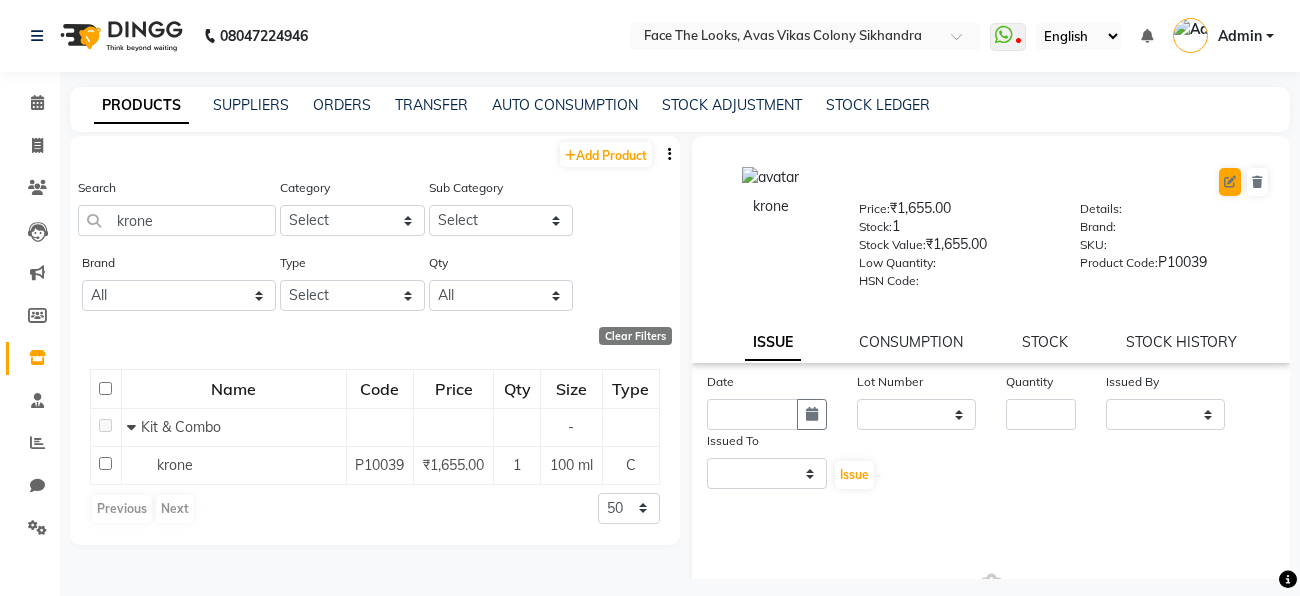 select on "C" 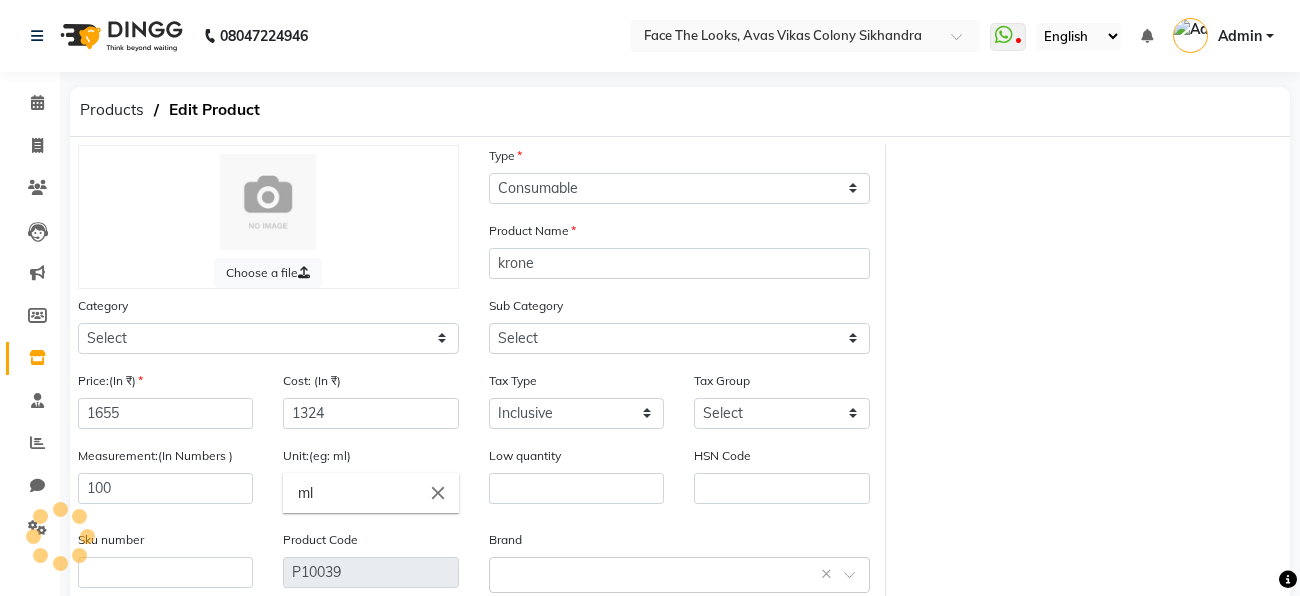 select on "1100" 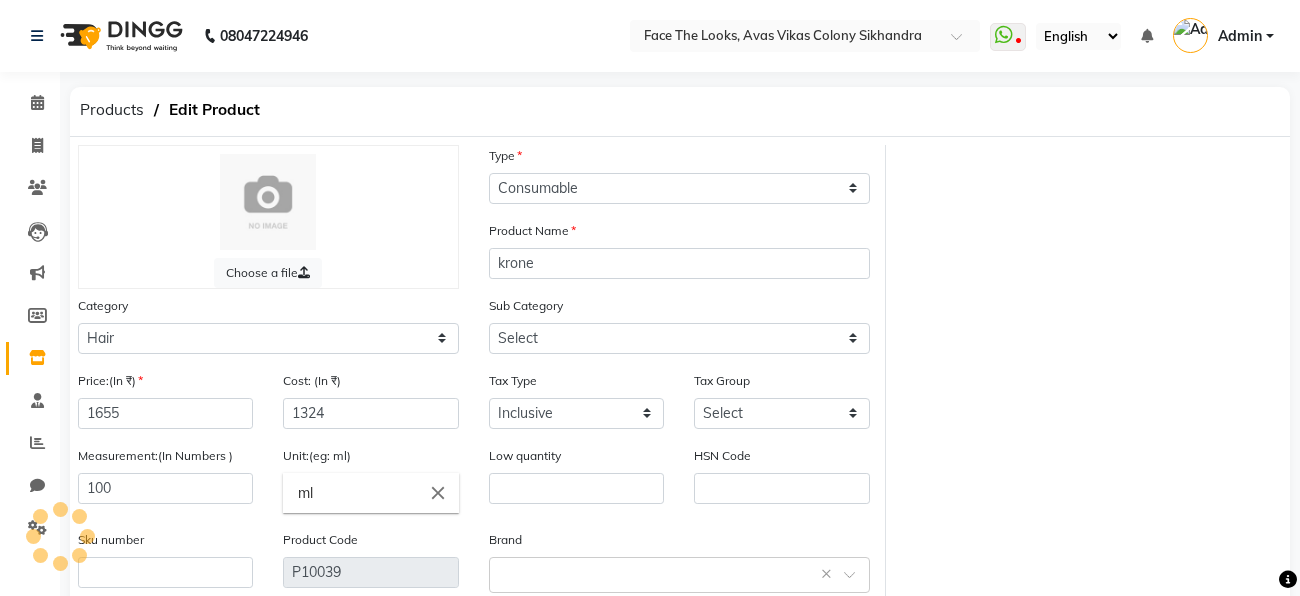 select on "1111" 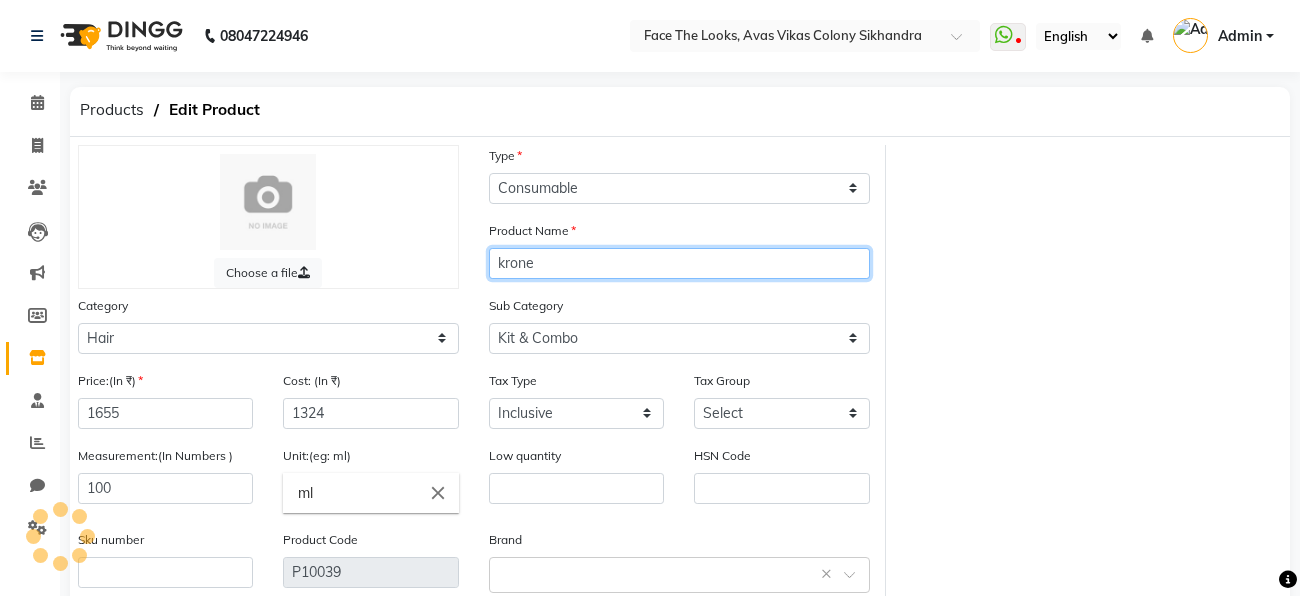 click on "krone" 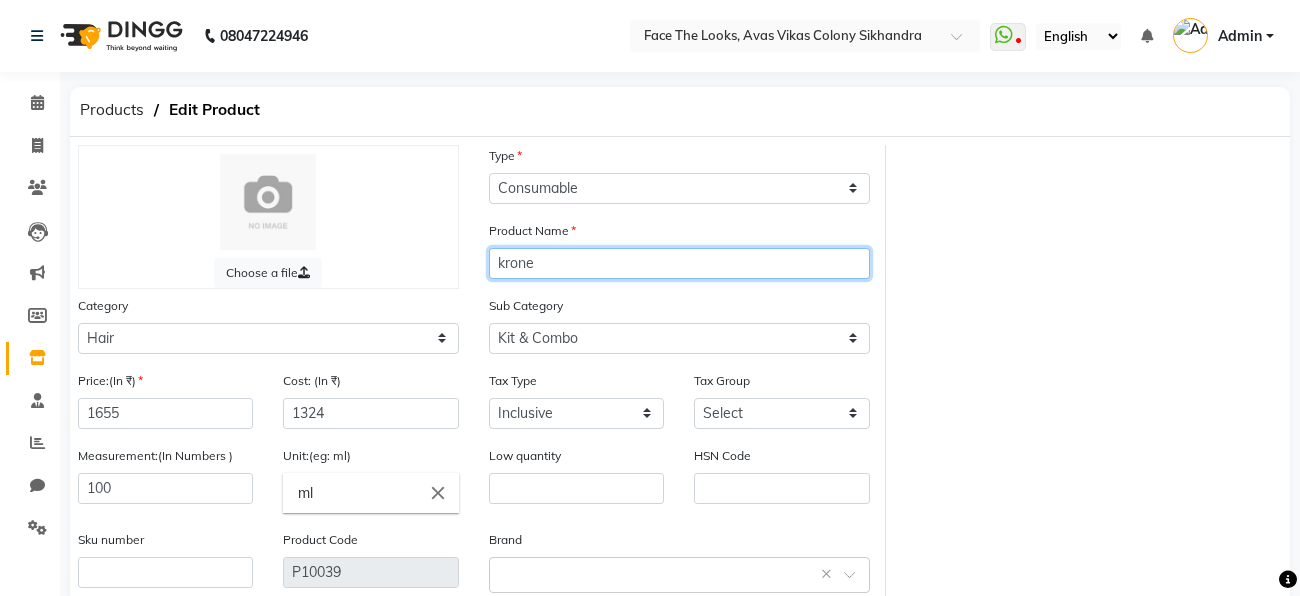 click on "krone" 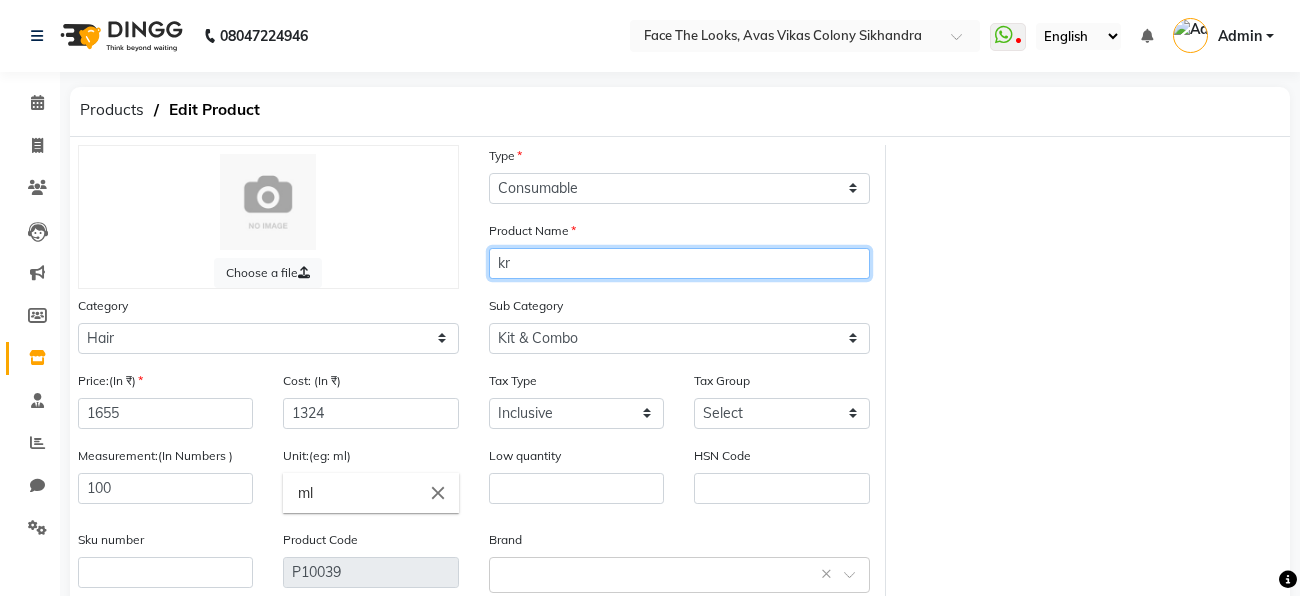 type on "k" 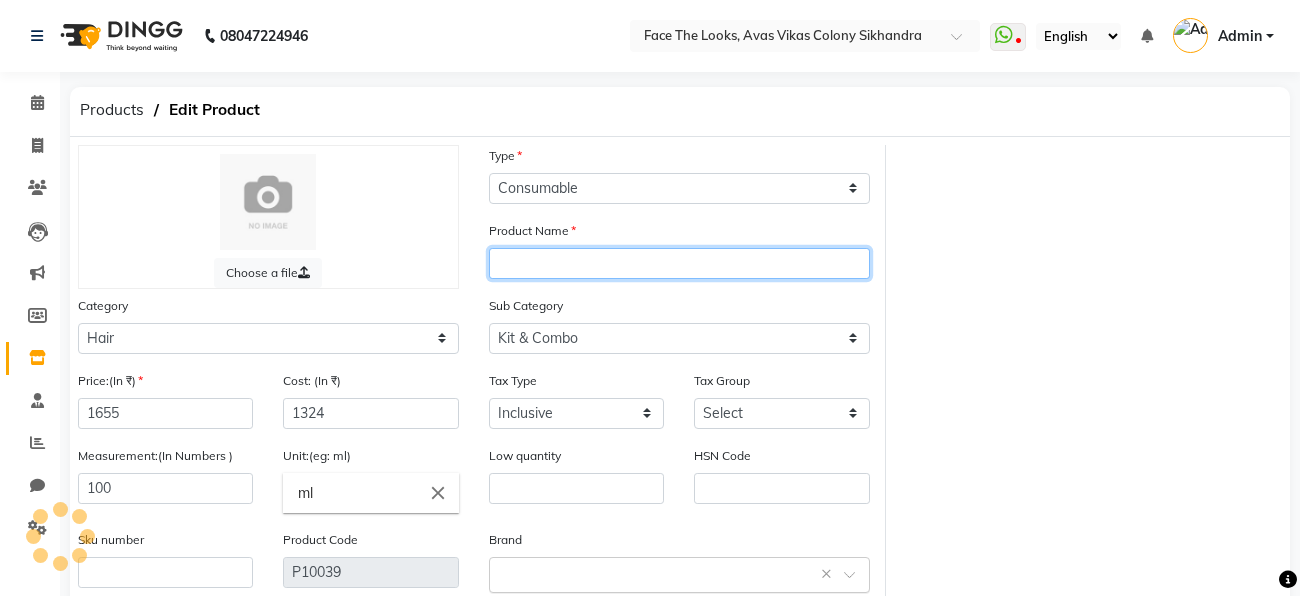 type 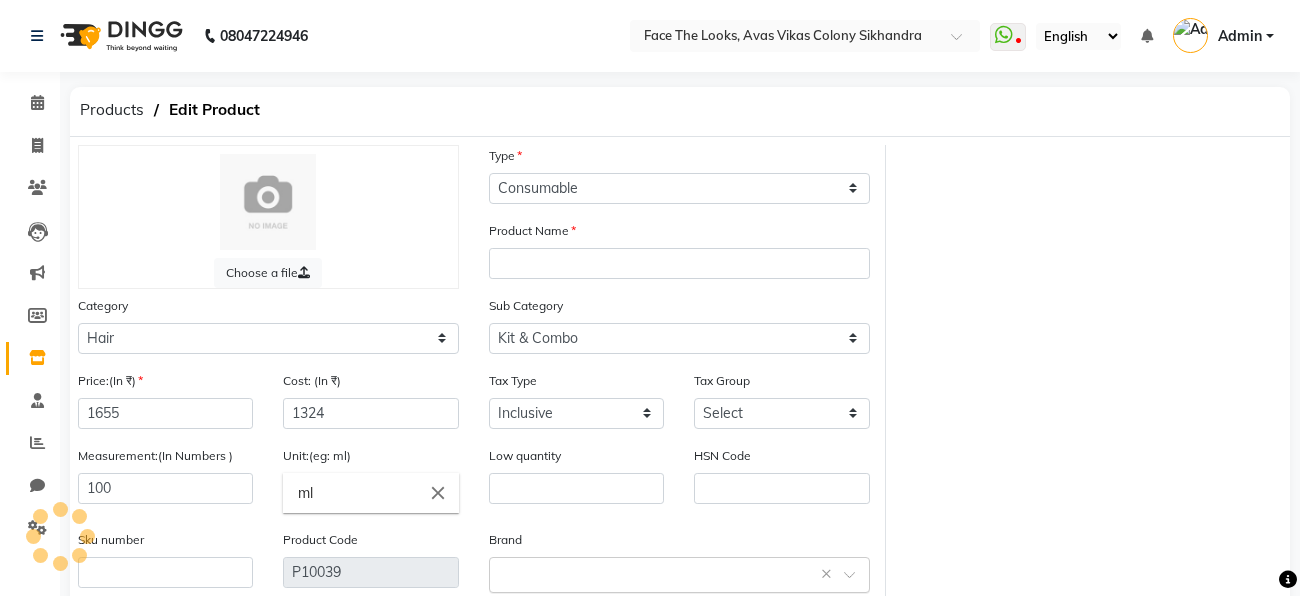 click on "Select brand or add custom brand    ×" 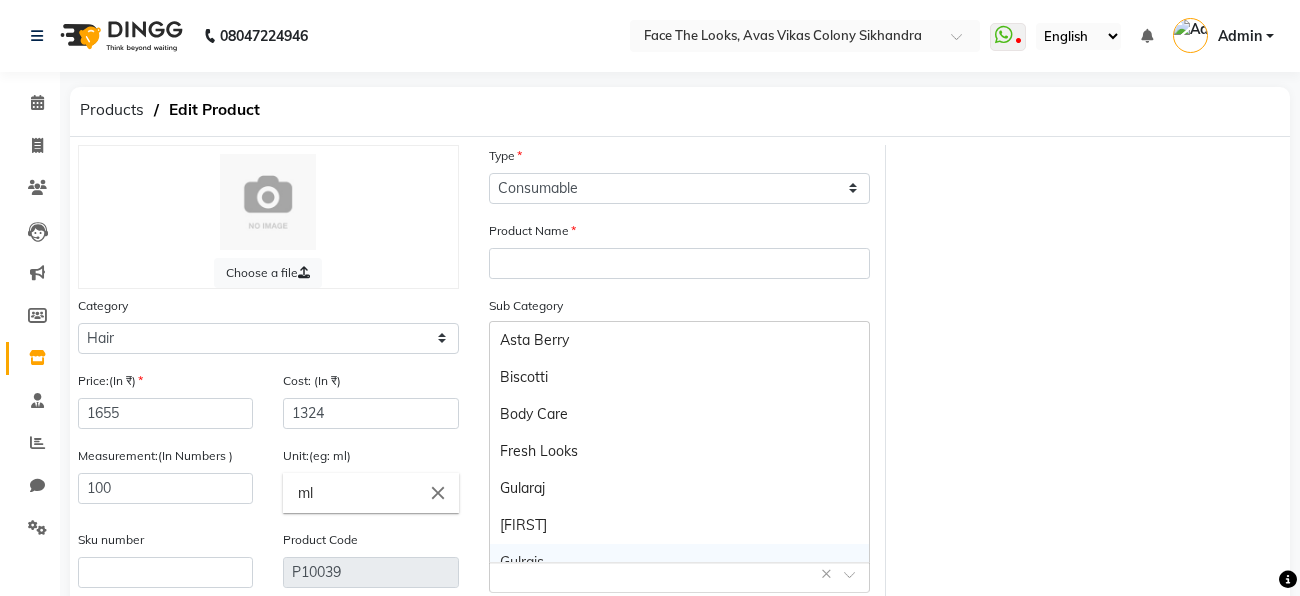click 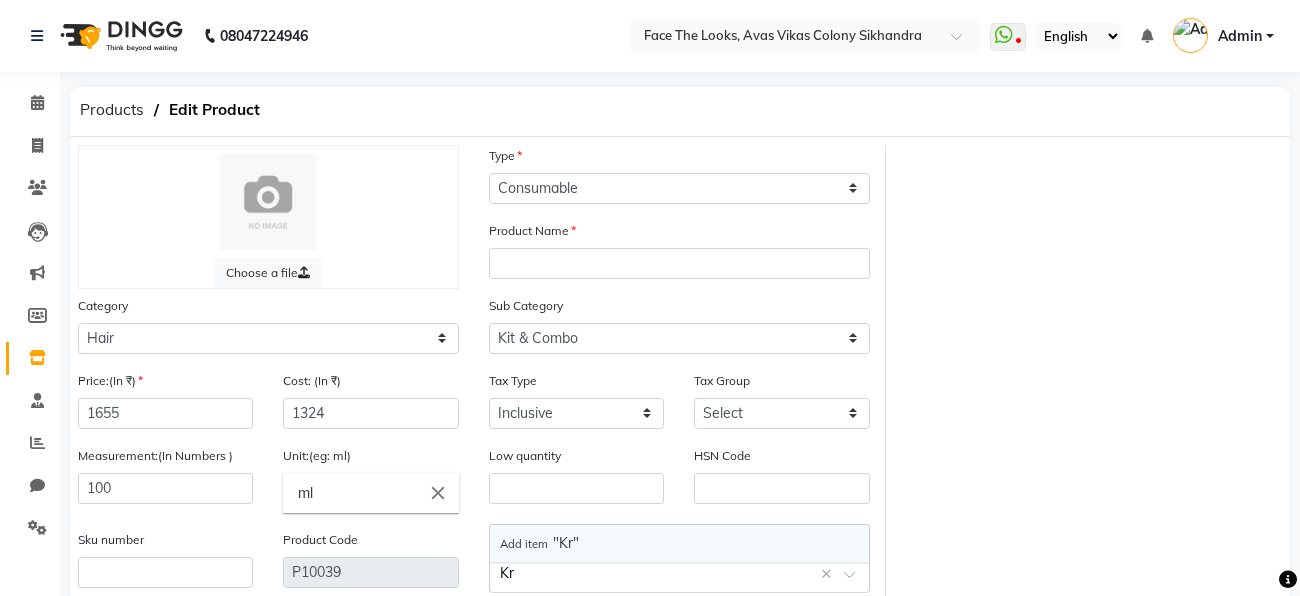type on "K" 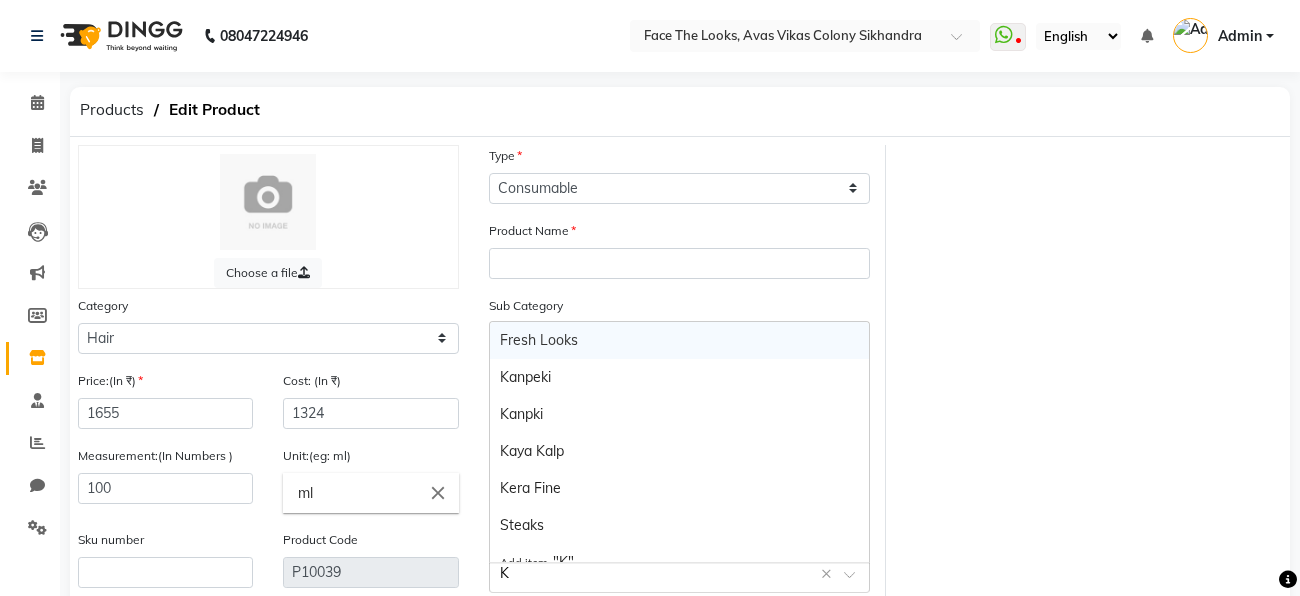 scroll, scrollTop: 0, scrollLeft: 0, axis: both 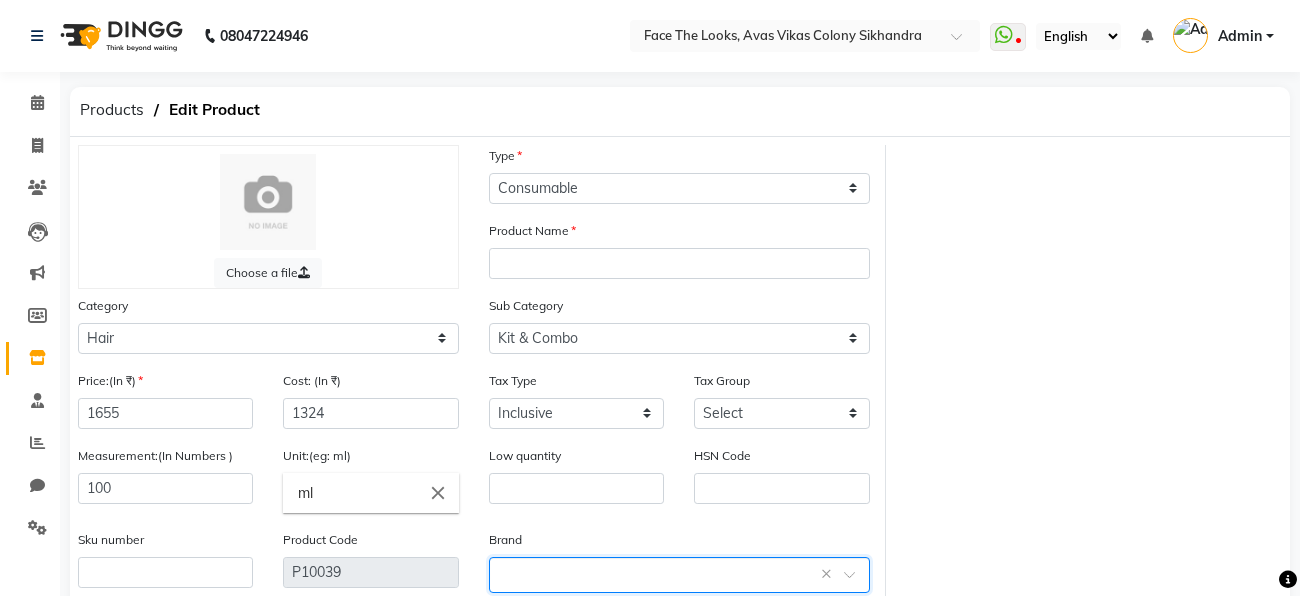 click 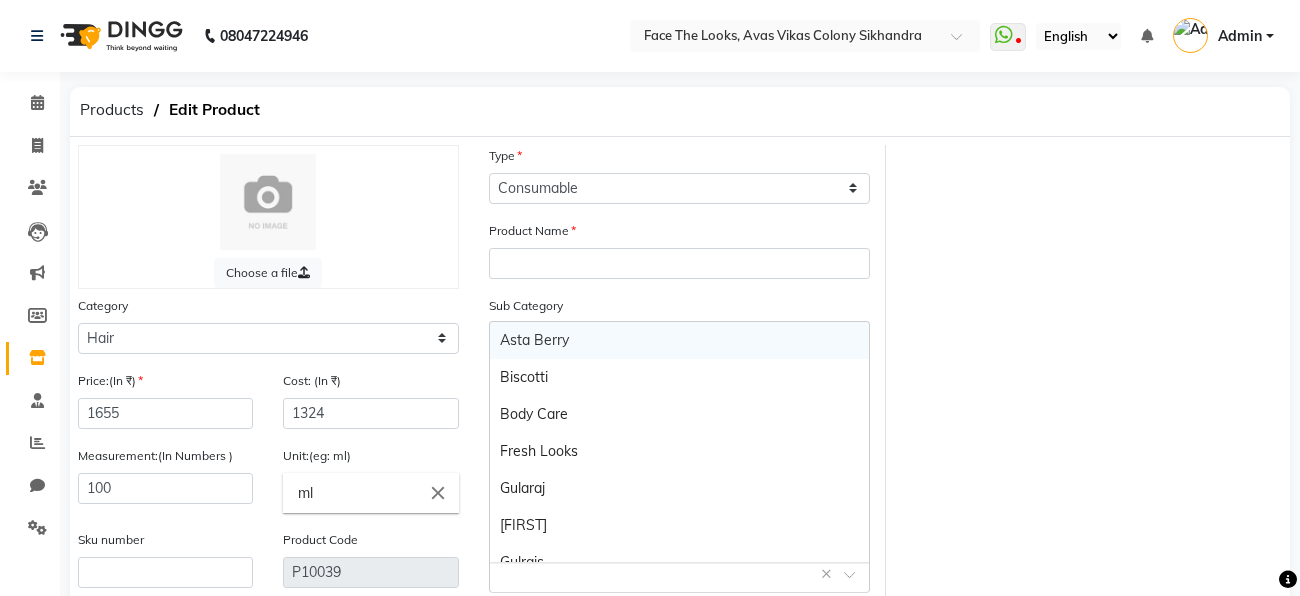 type on "k" 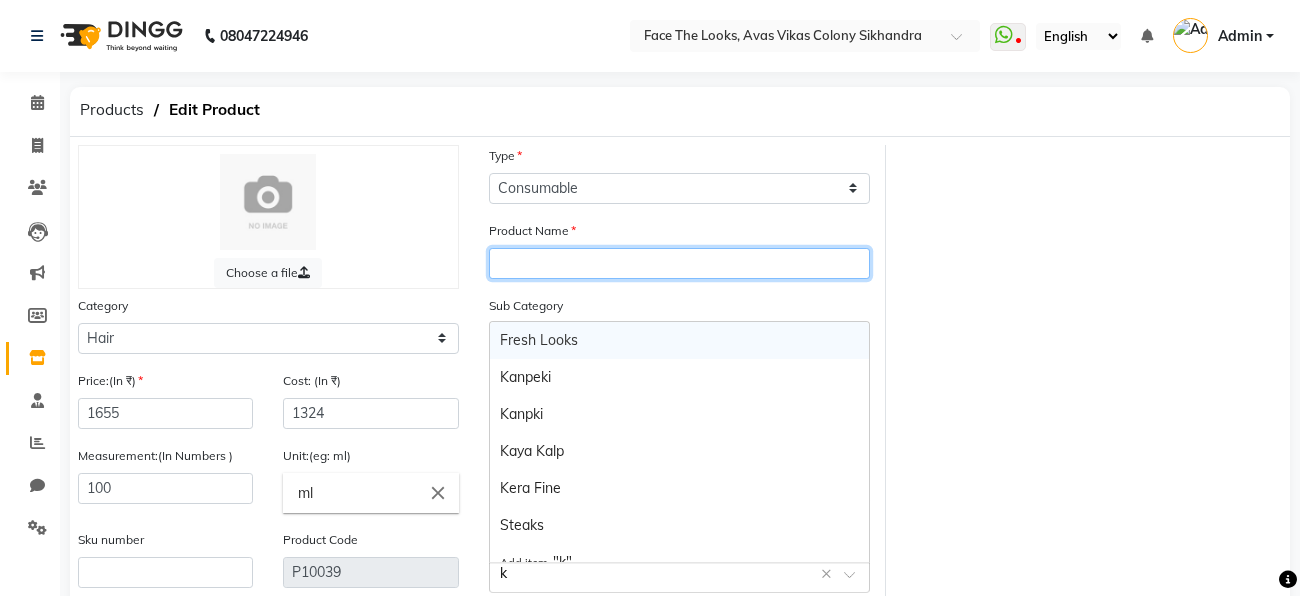 click 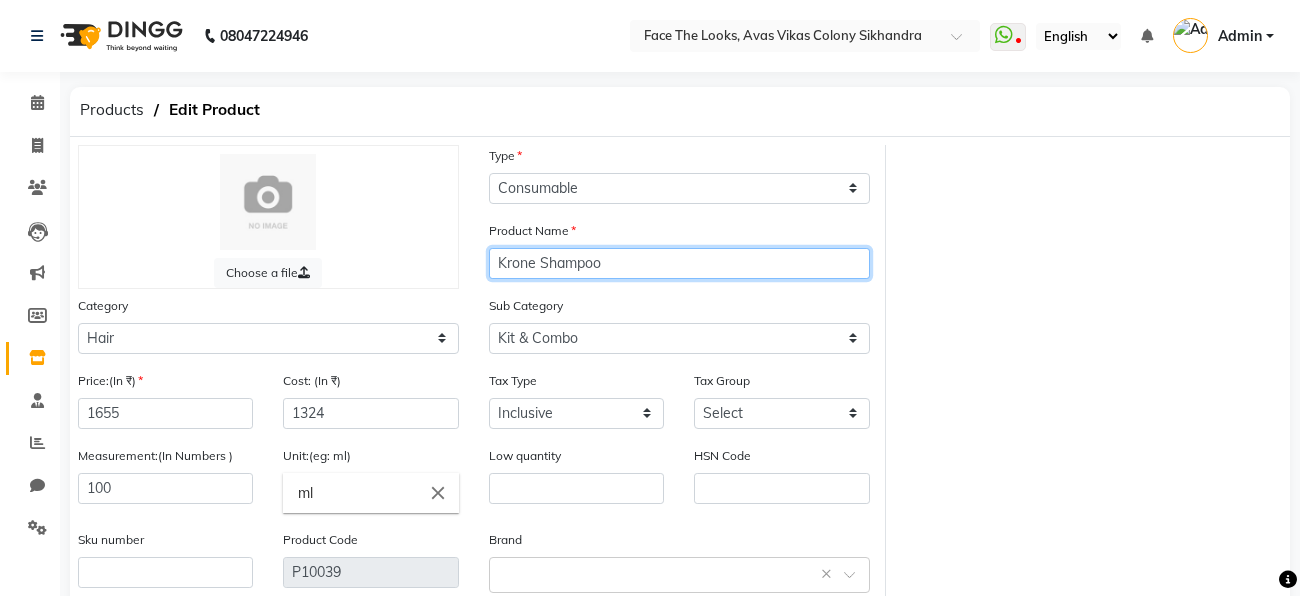 scroll, scrollTop: 210, scrollLeft: 0, axis: vertical 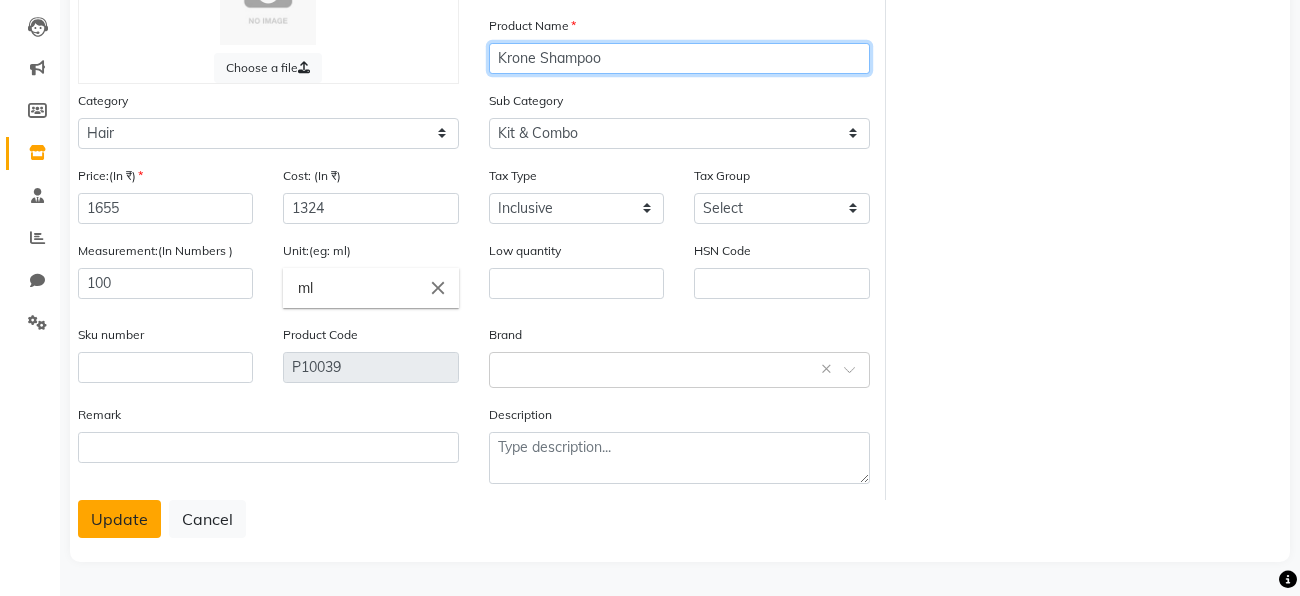 type on "Krone Shampoo" 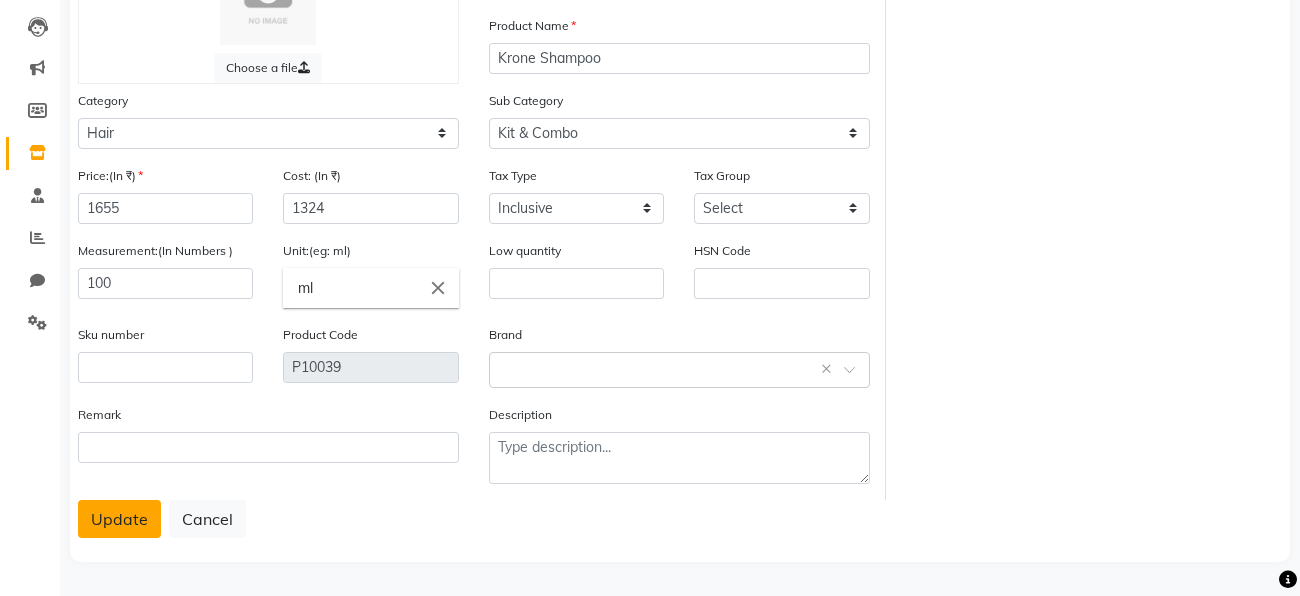 click on "Update" 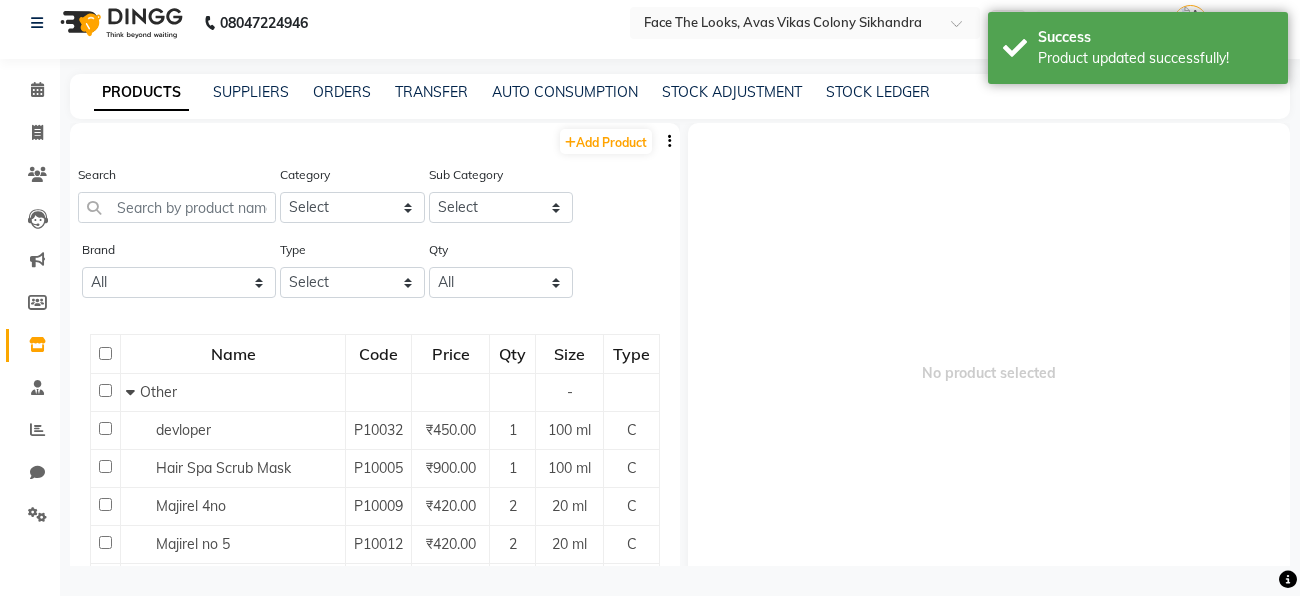 scroll, scrollTop: 13, scrollLeft: 0, axis: vertical 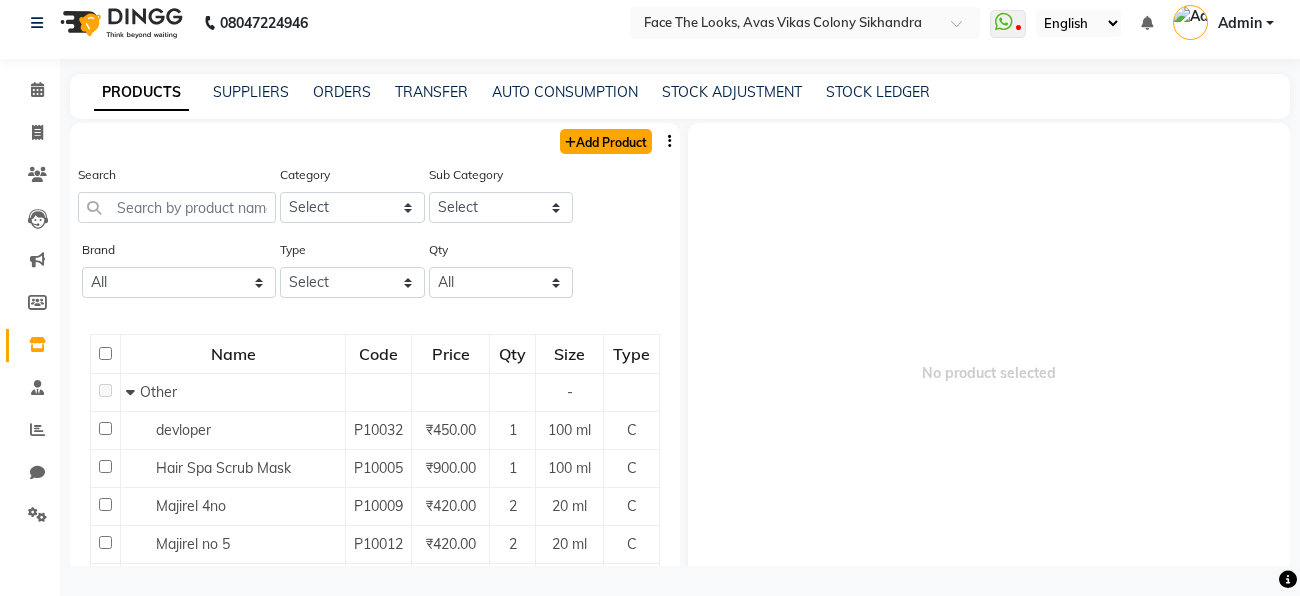 click on "Add Product" 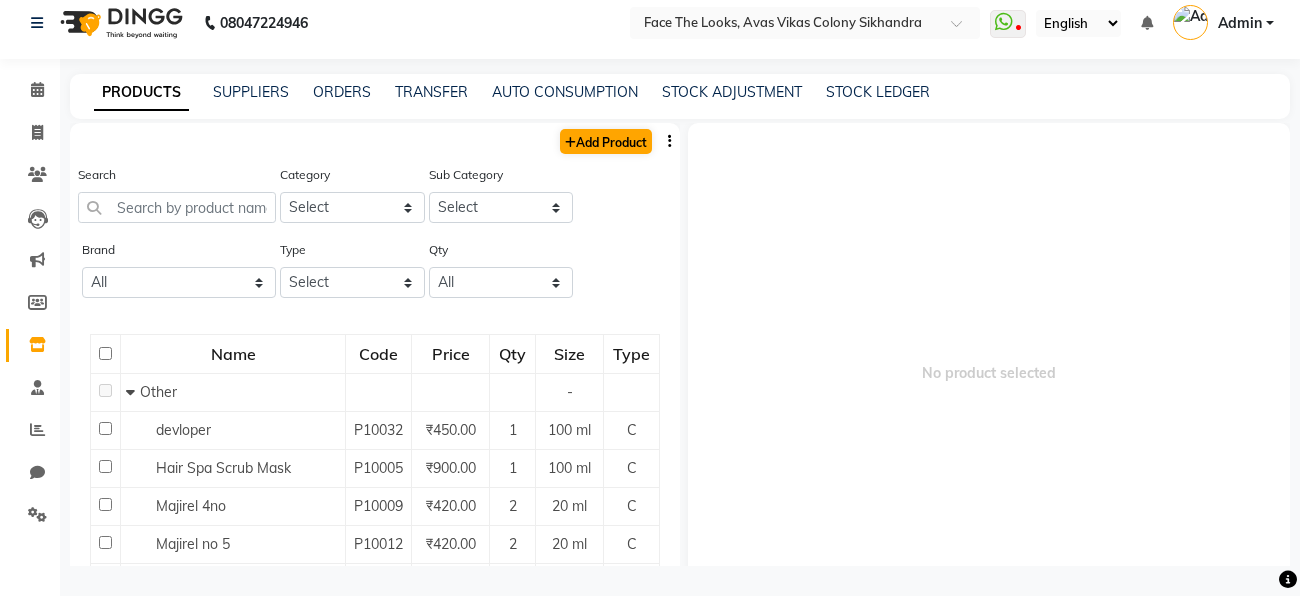 select on "true" 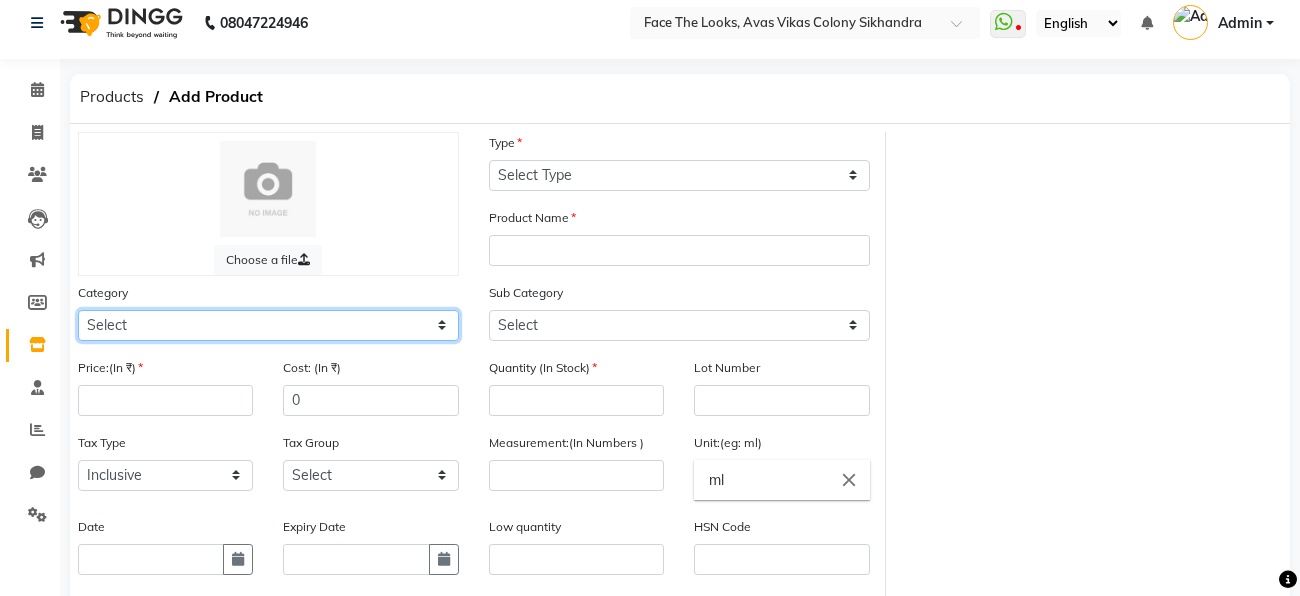 click on "Select Hair Skin Makeup Personal Care Appliances Beard Waxing Disposable Threading Hands and Feet Beauty Planet Botox Cadiveu Casmara Cheryls Loreal Olaplex Other" 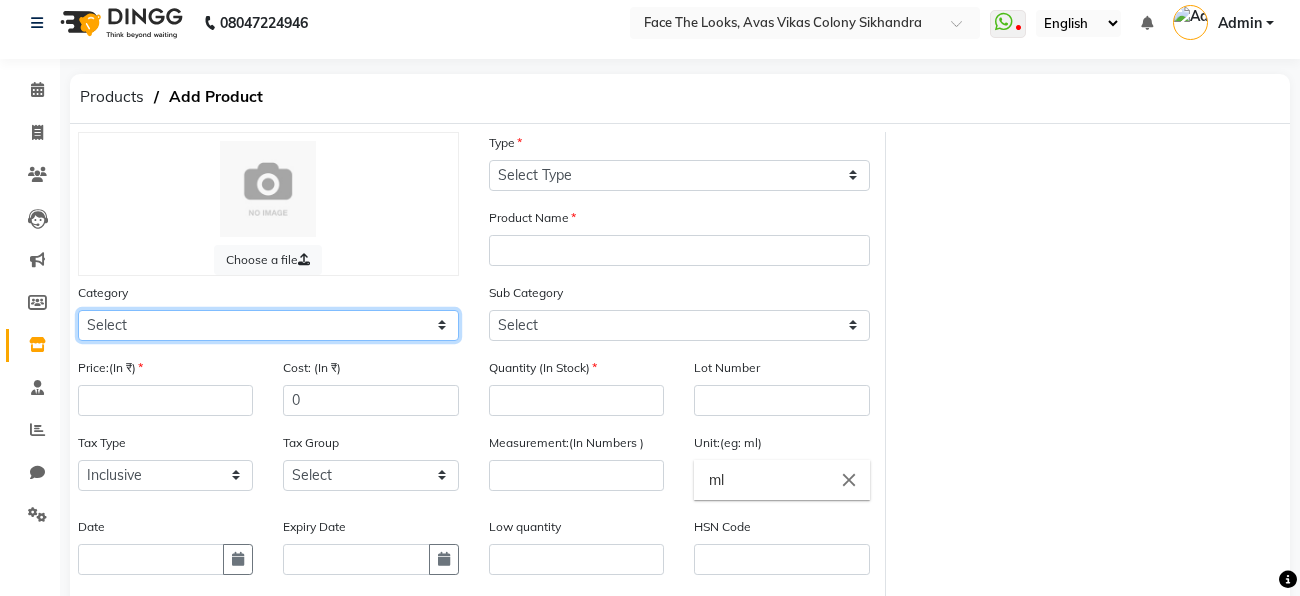 select on "1100" 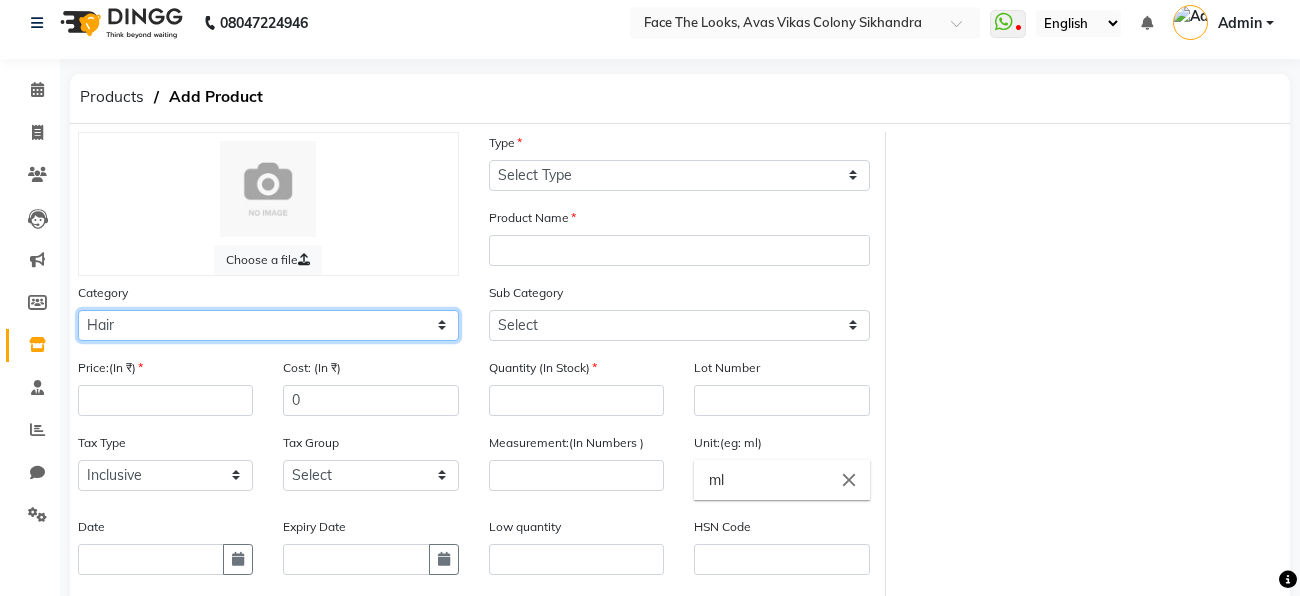 click on "Select Hair Skin Makeup Personal Care Appliances Beard Waxing Disposable Threading Hands and Feet Beauty Planet Botox Cadiveu Casmara Cheryls Loreal Olaplex Other" 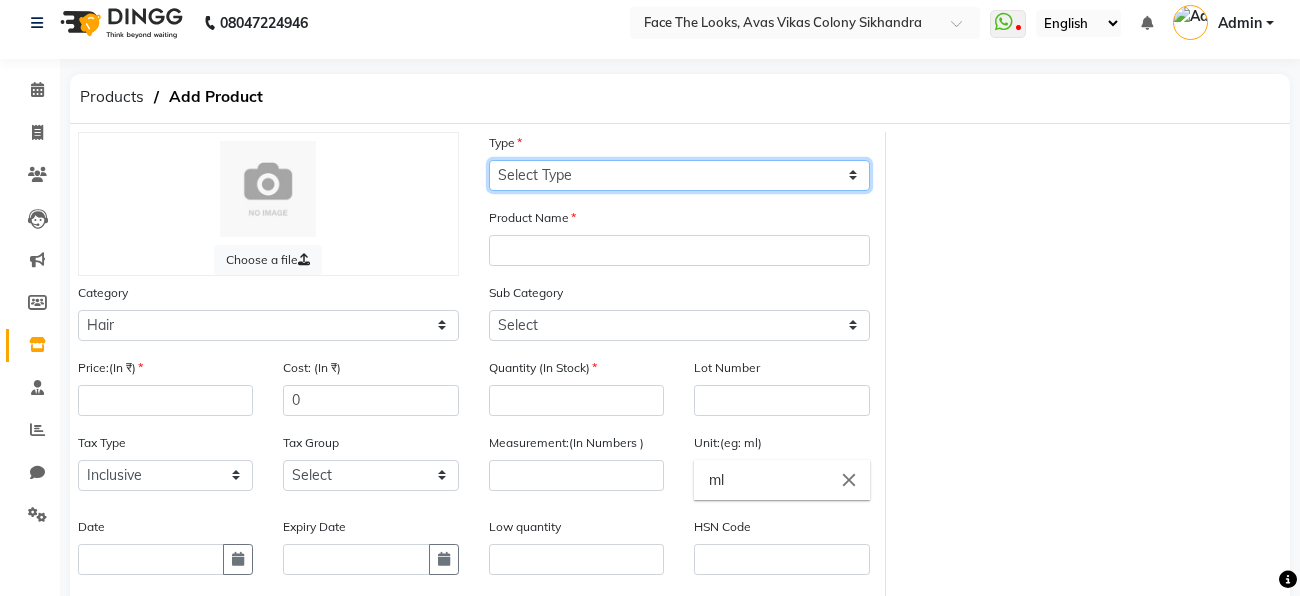 click on "Select Type Both Retail Consumable" 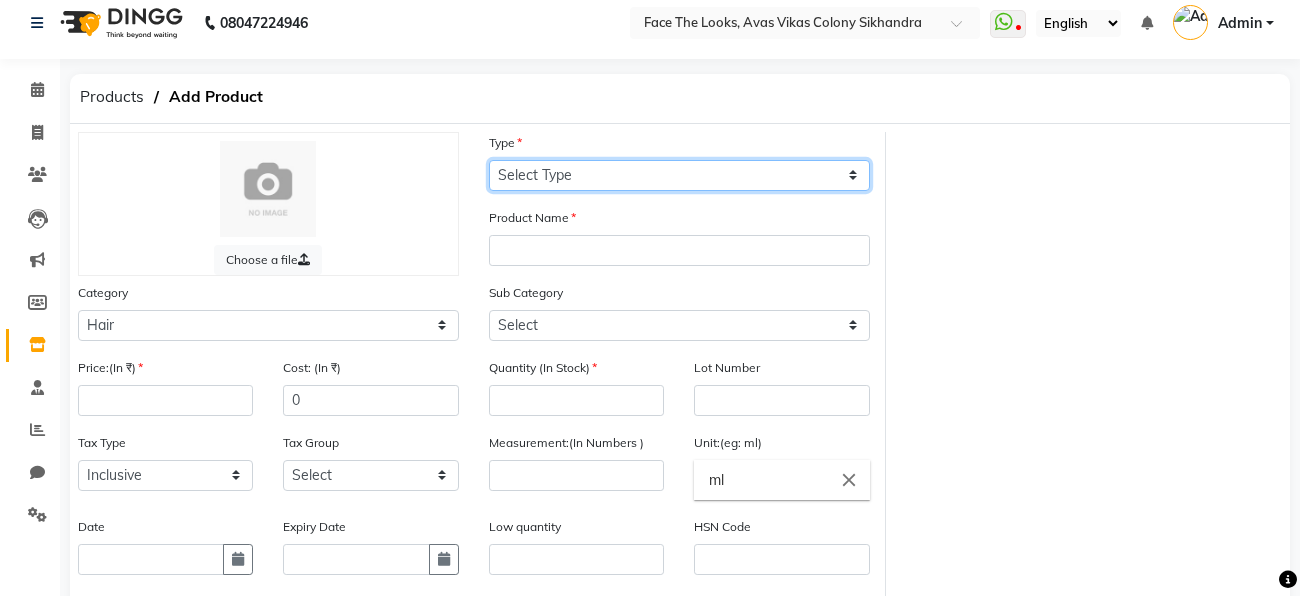 select on "C" 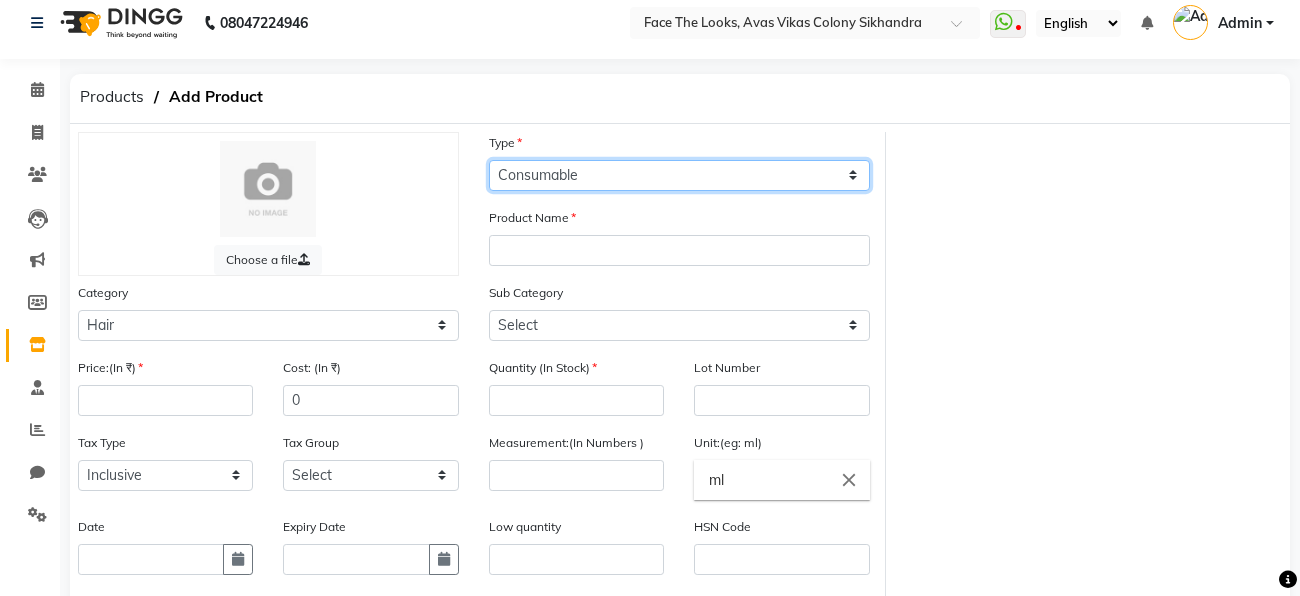 click on "Select Type Both Retail Consumable" 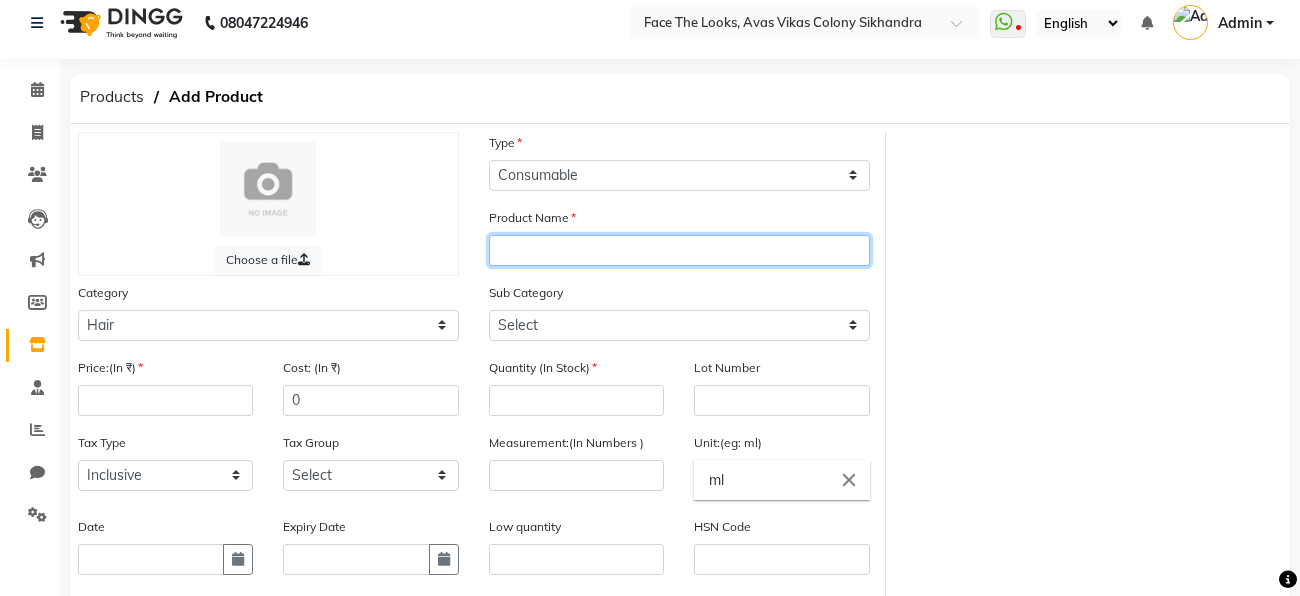 click 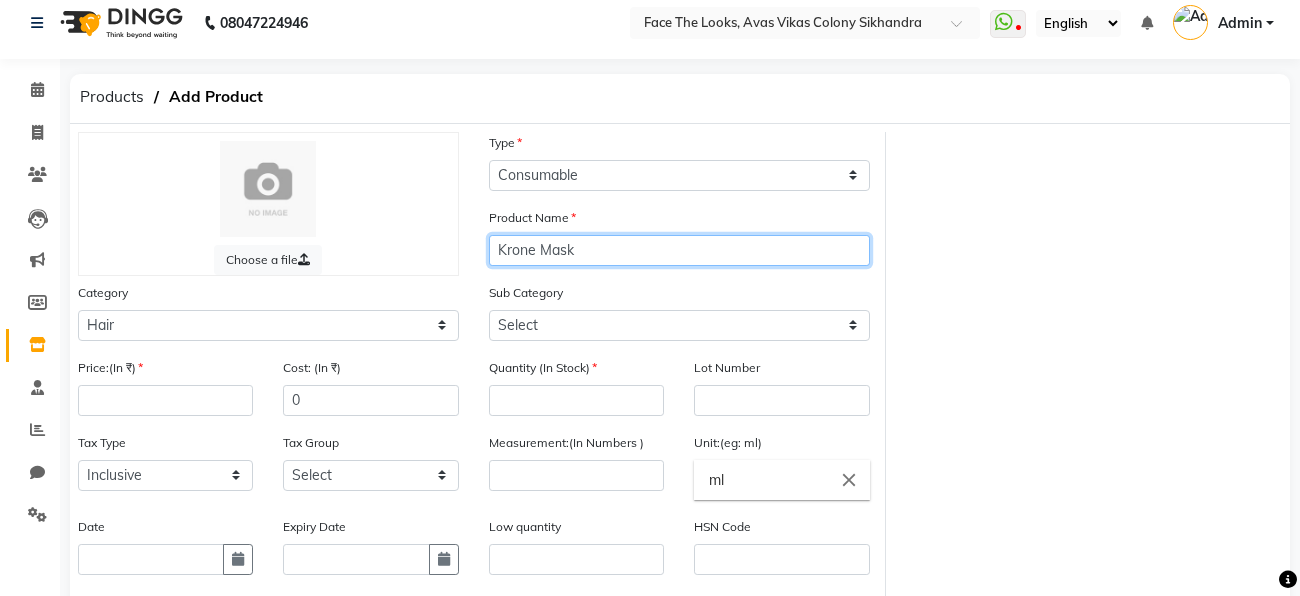 type on "Krone Mask" 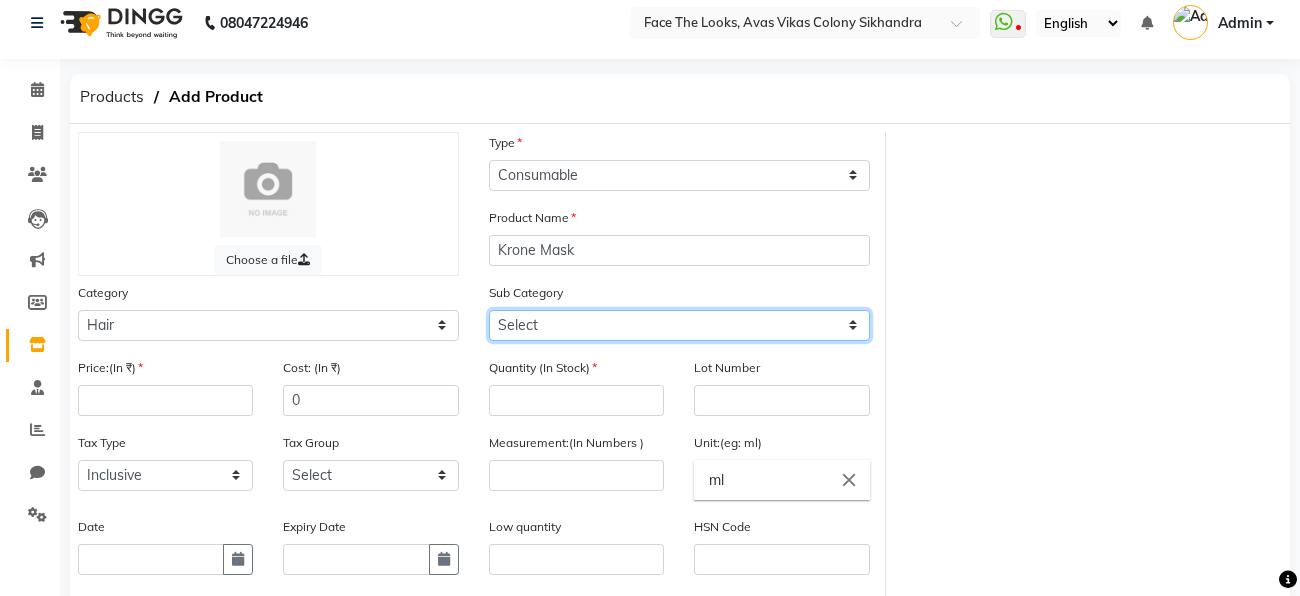 click on "Select Shampoo Conditioner Cream Mask Oil Serum Color Appliances Treatment Styling Kit & Combo Other" 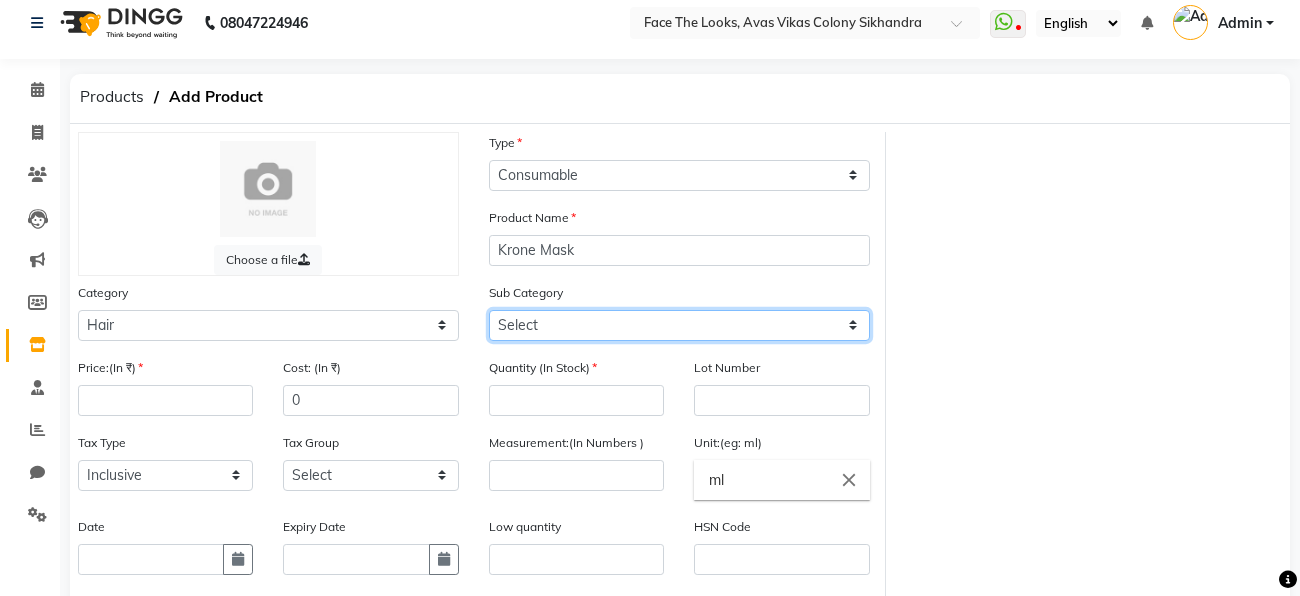 select on "1104" 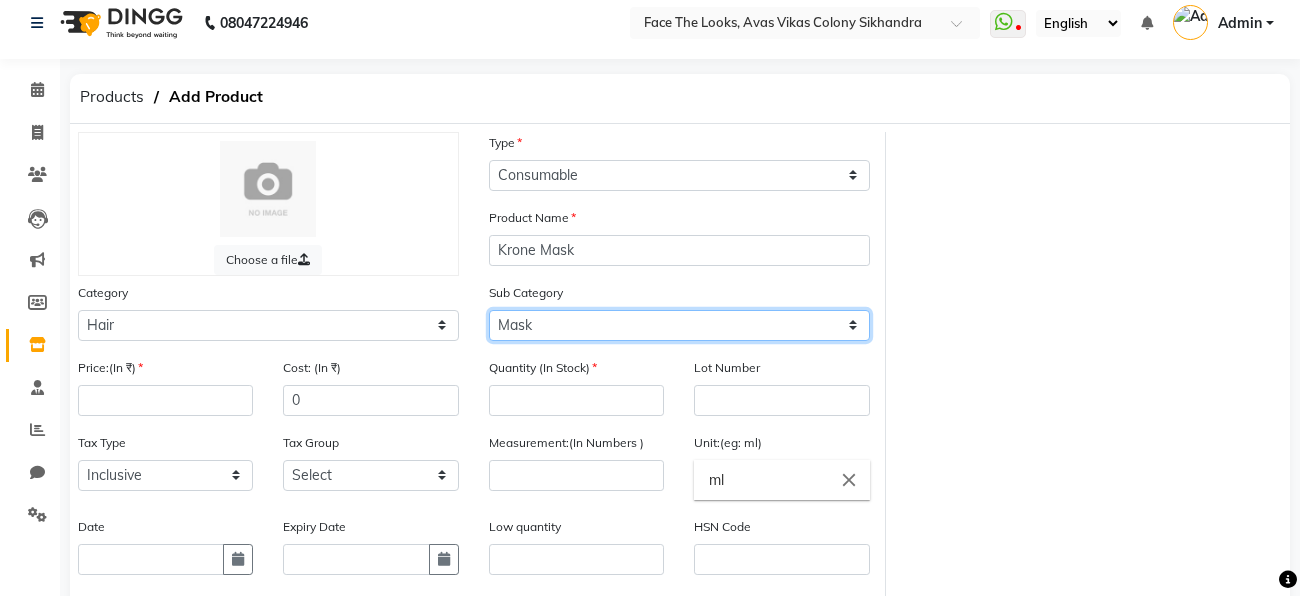 click on "Select Shampoo Conditioner Cream Mask Oil Serum Color Appliances Treatment Styling Kit & Combo Other" 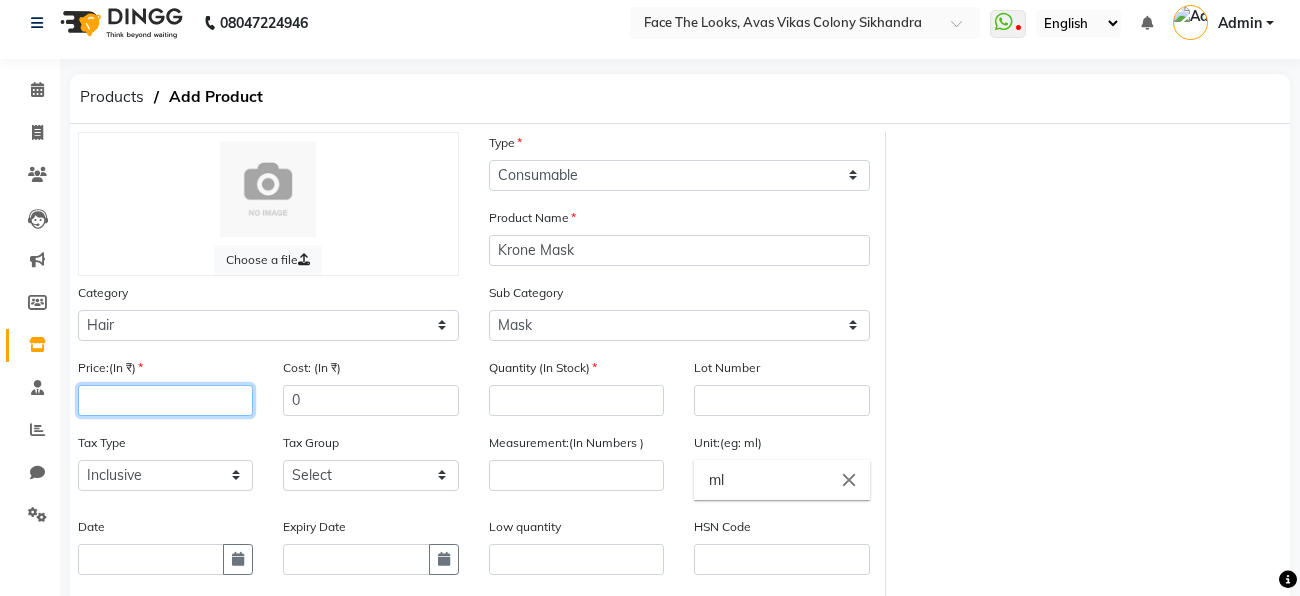 click 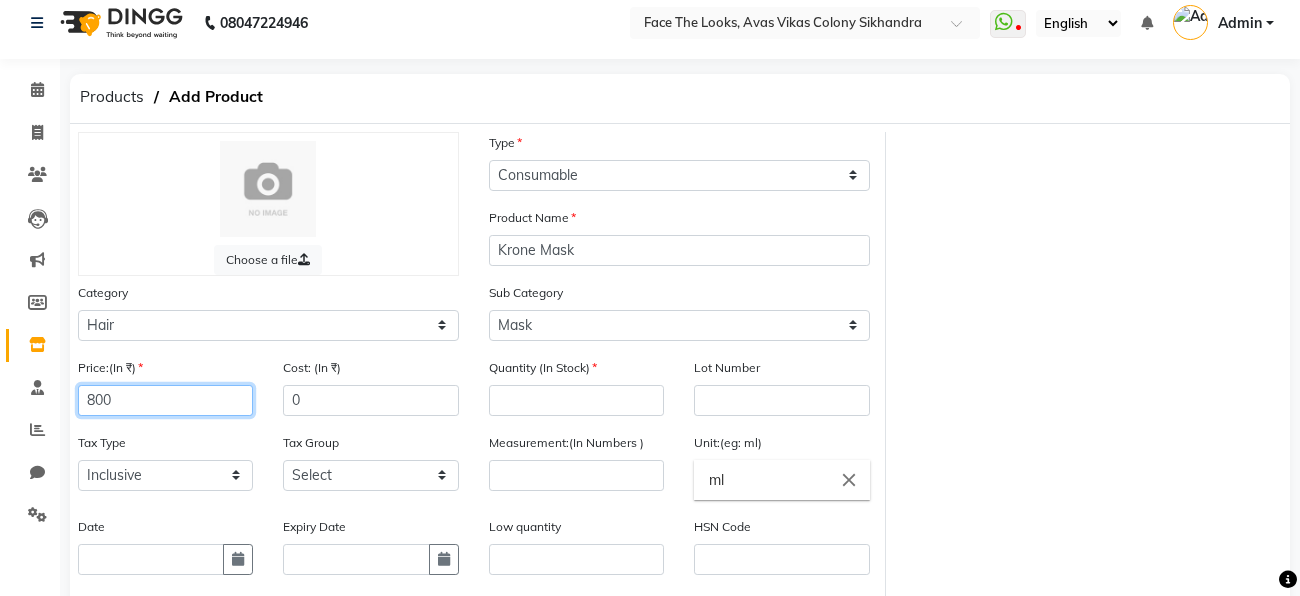 type on "800" 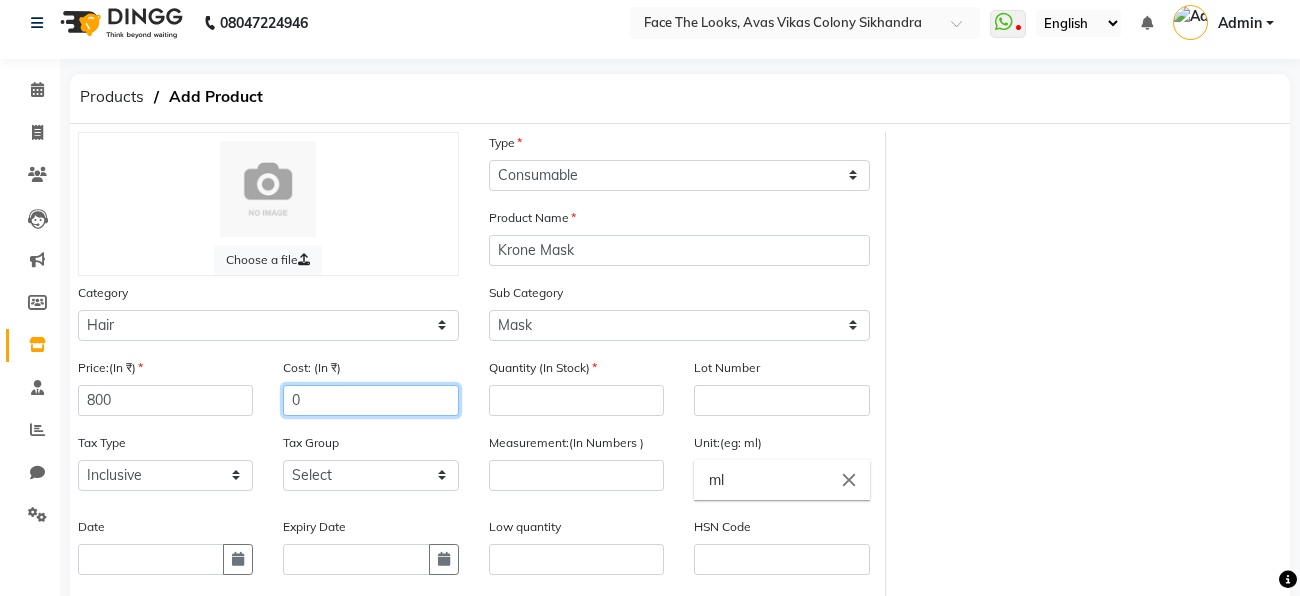 click on "0" 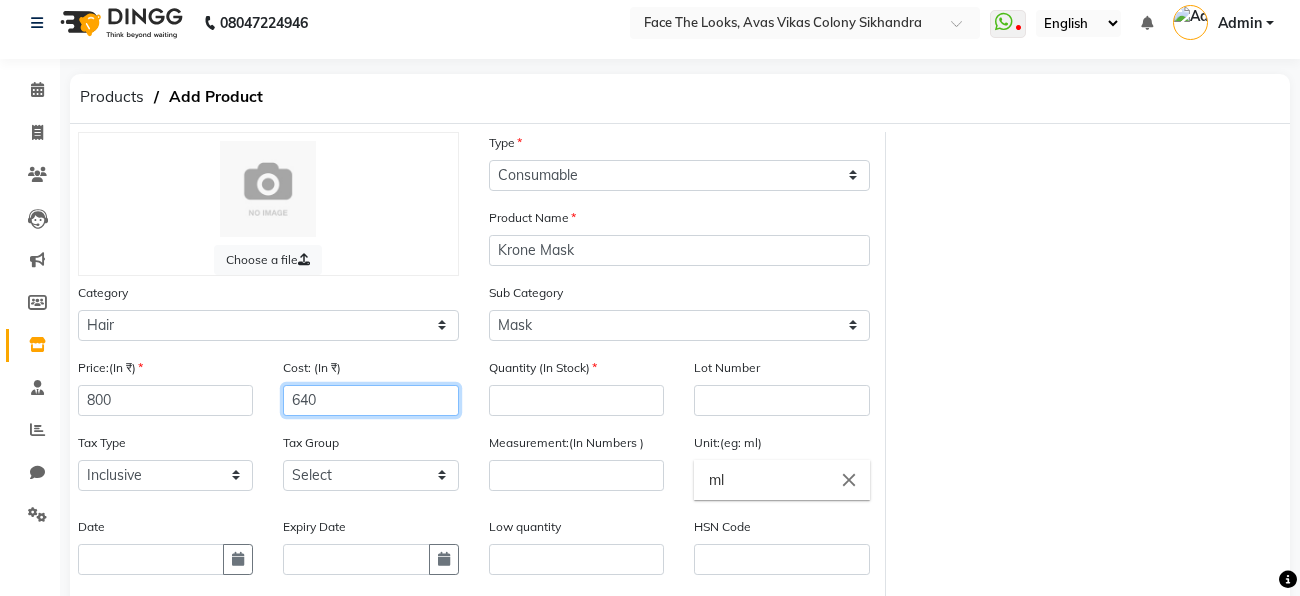 type on "640" 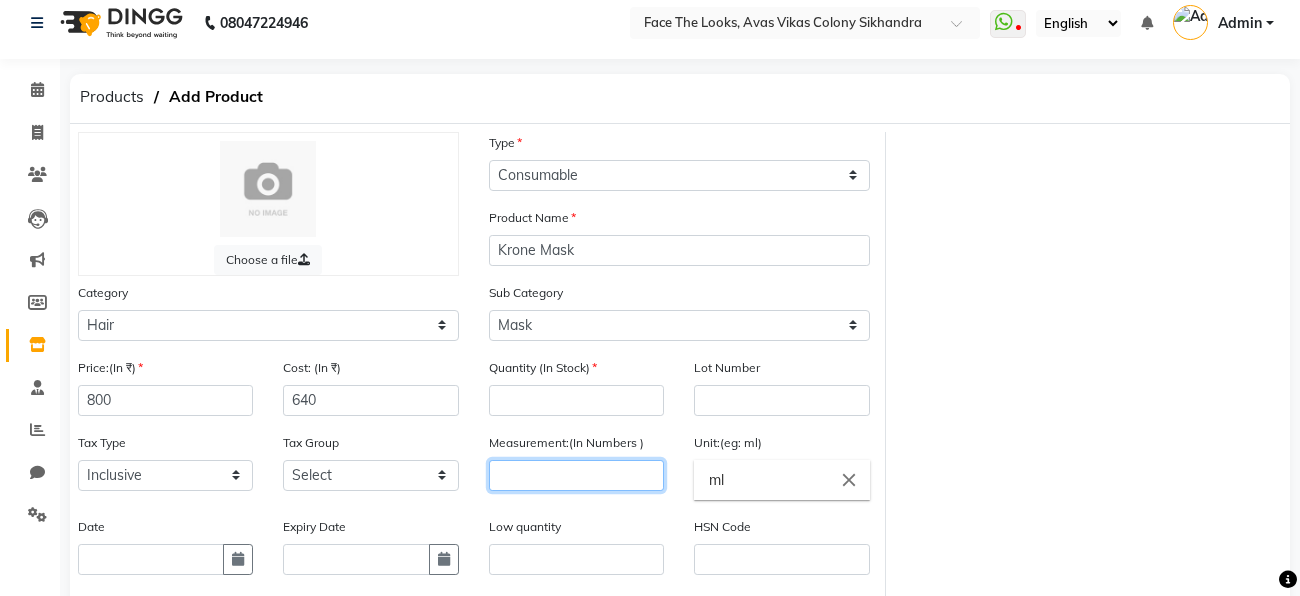 click 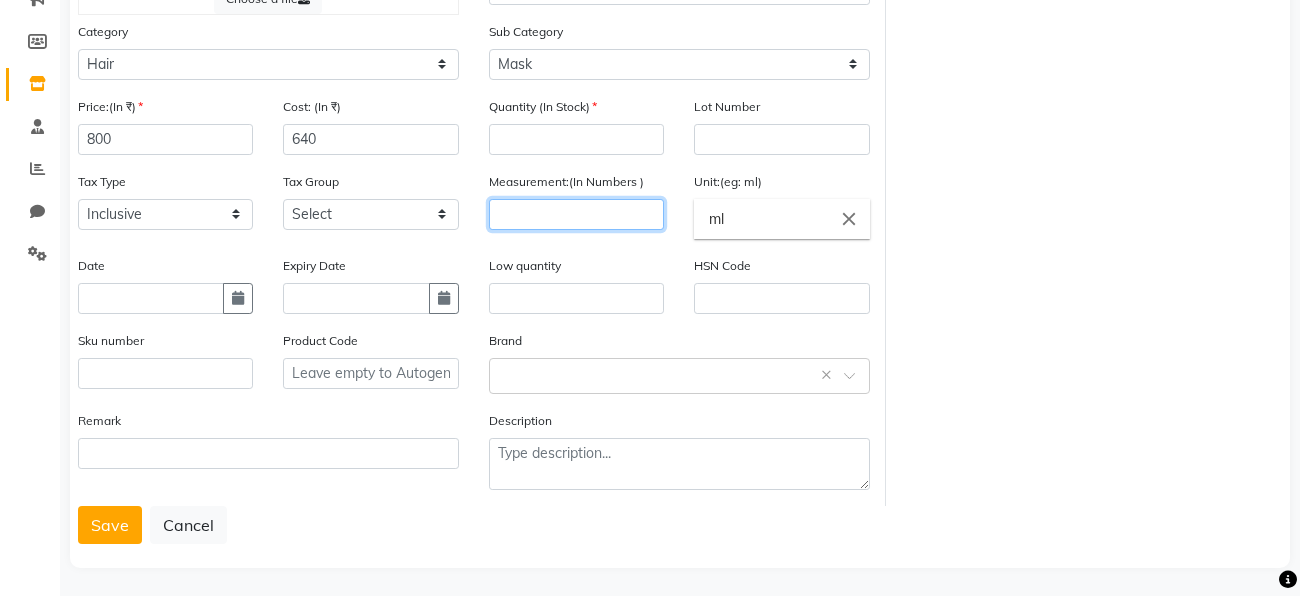 scroll, scrollTop: 286, scrollLeft: 0, axis: vertical 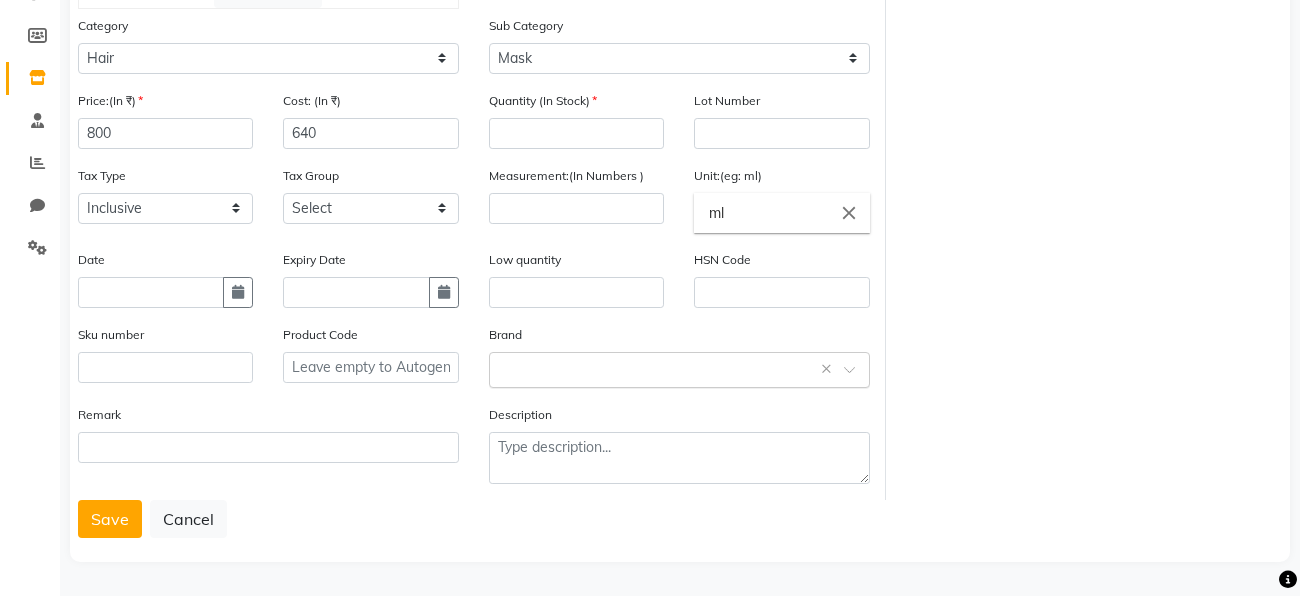 click 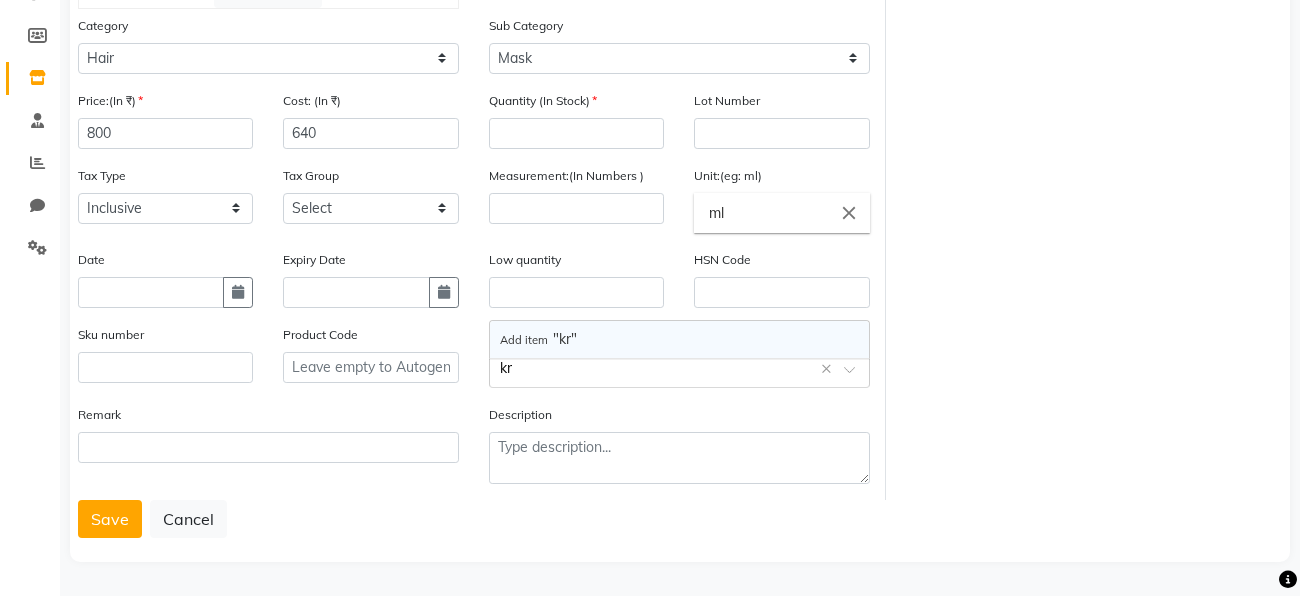 type on "k" 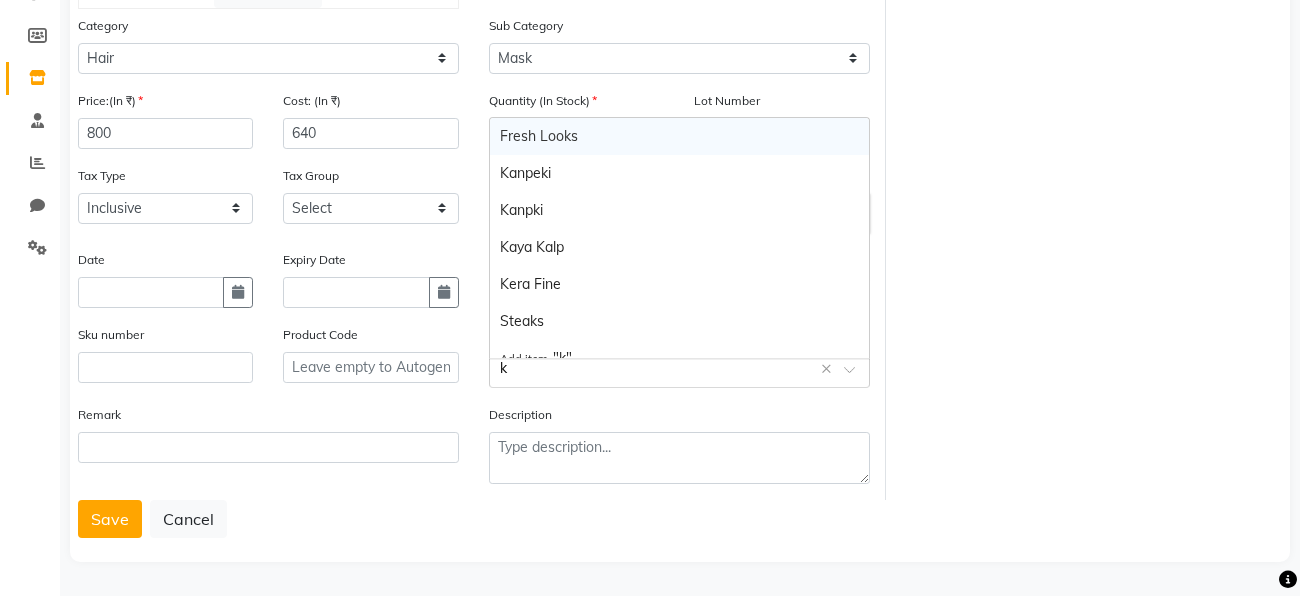 type 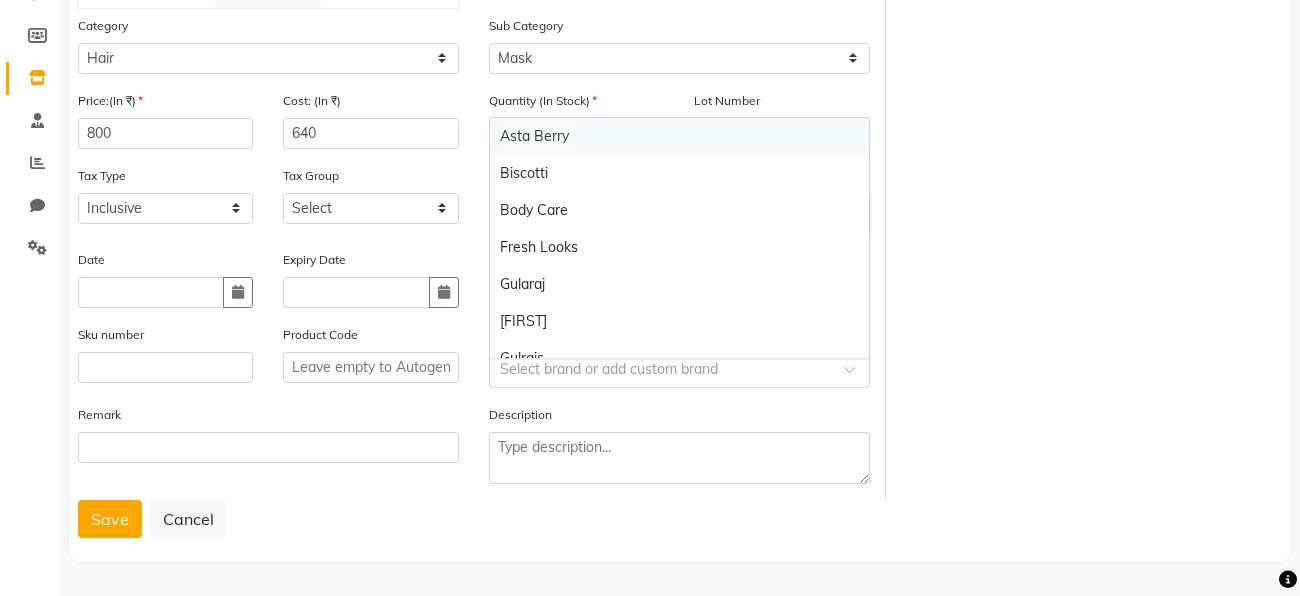 click on "Remark" 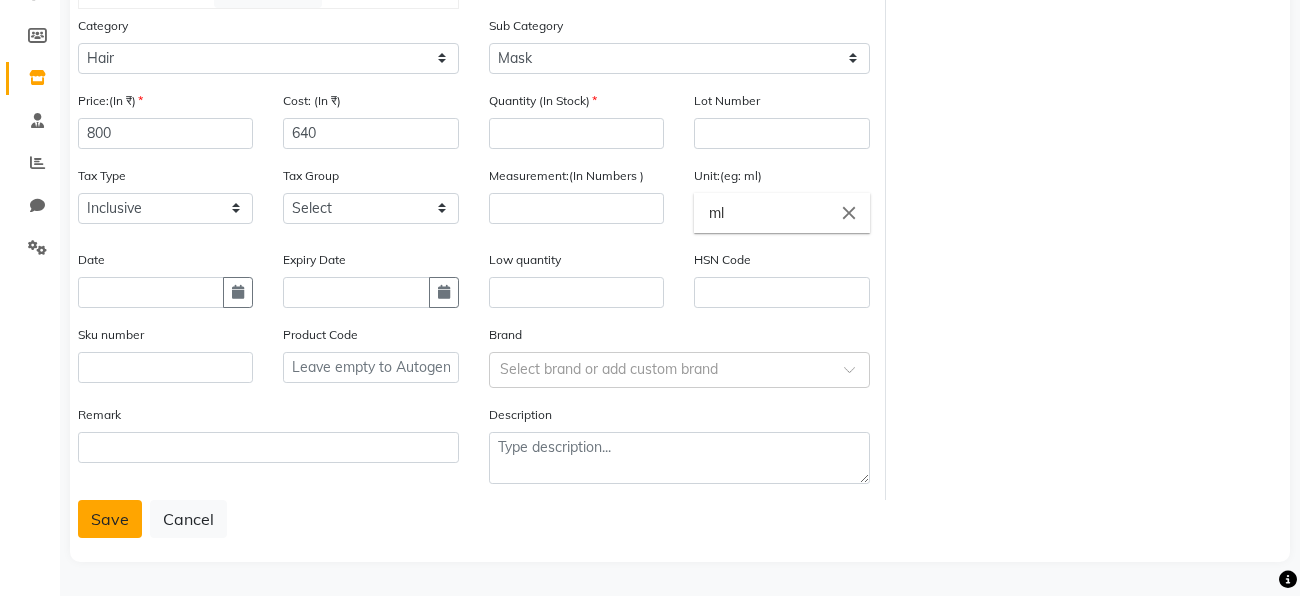click on "Save" 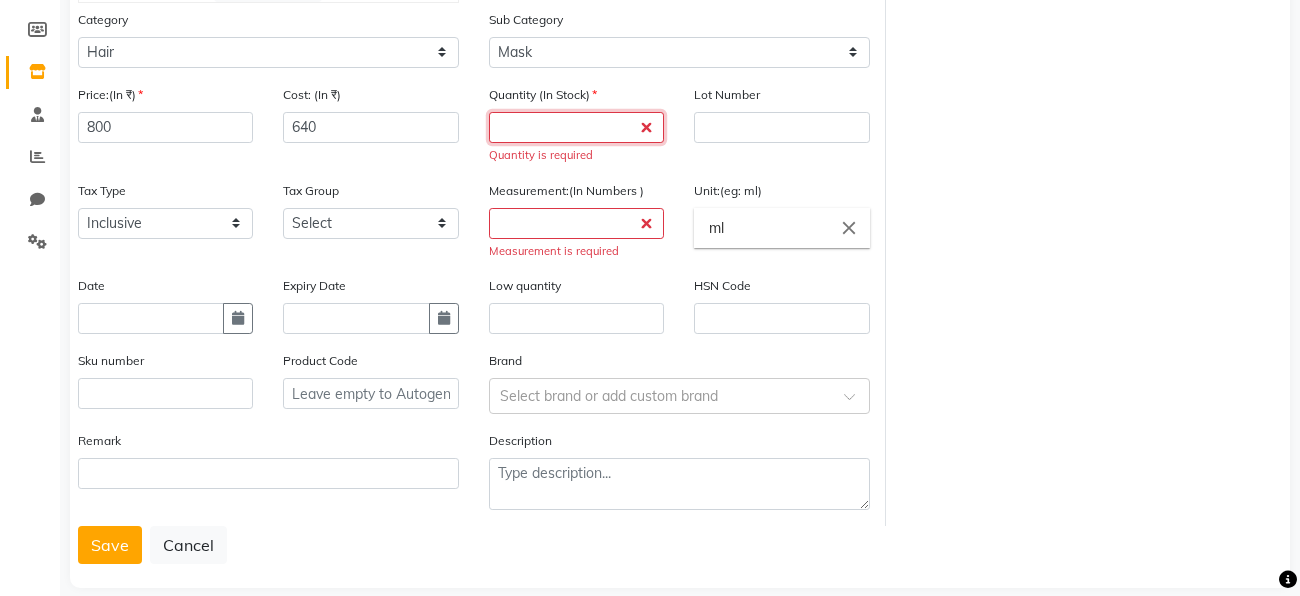 click 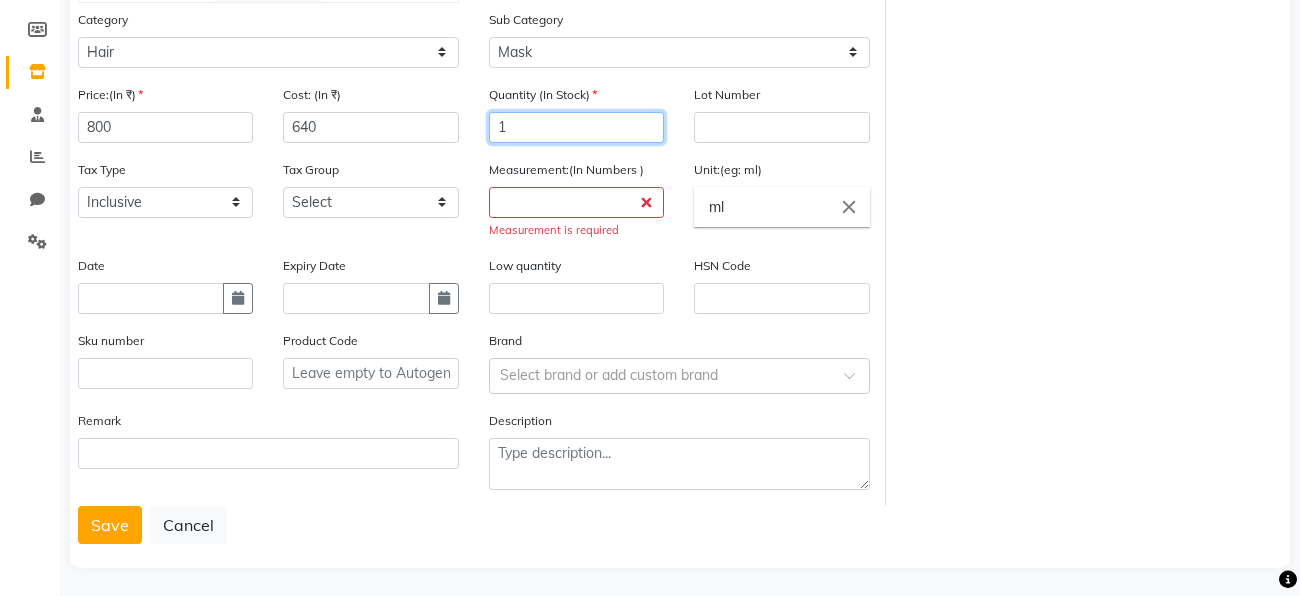 type on "1" 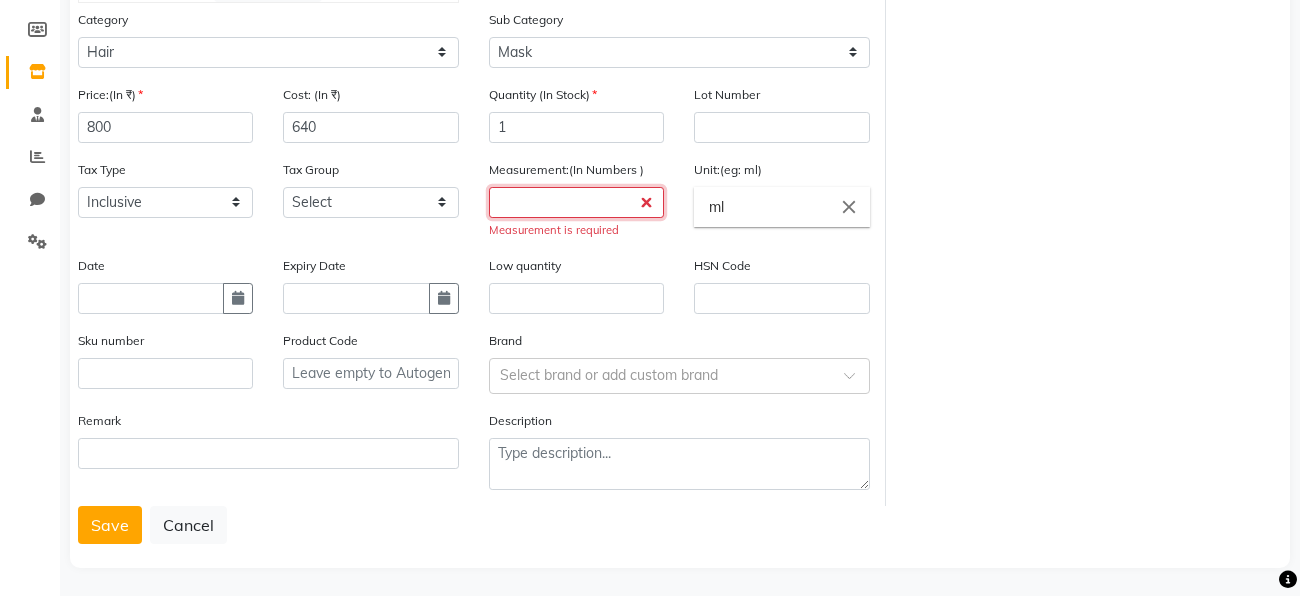 click 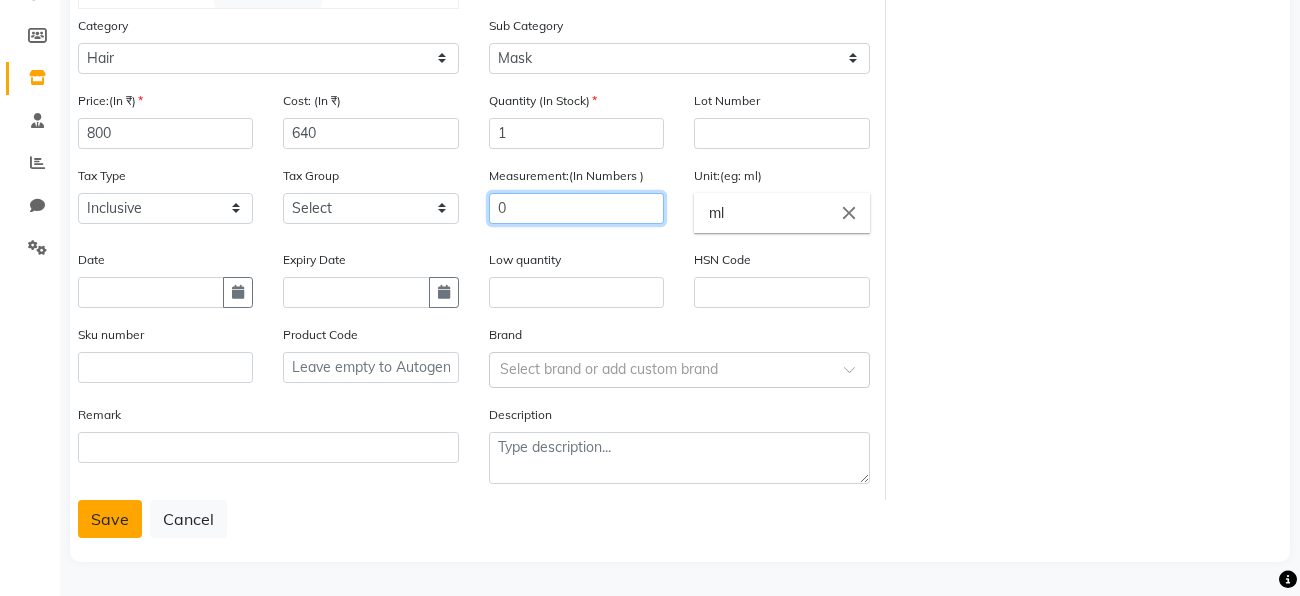 type on "0" 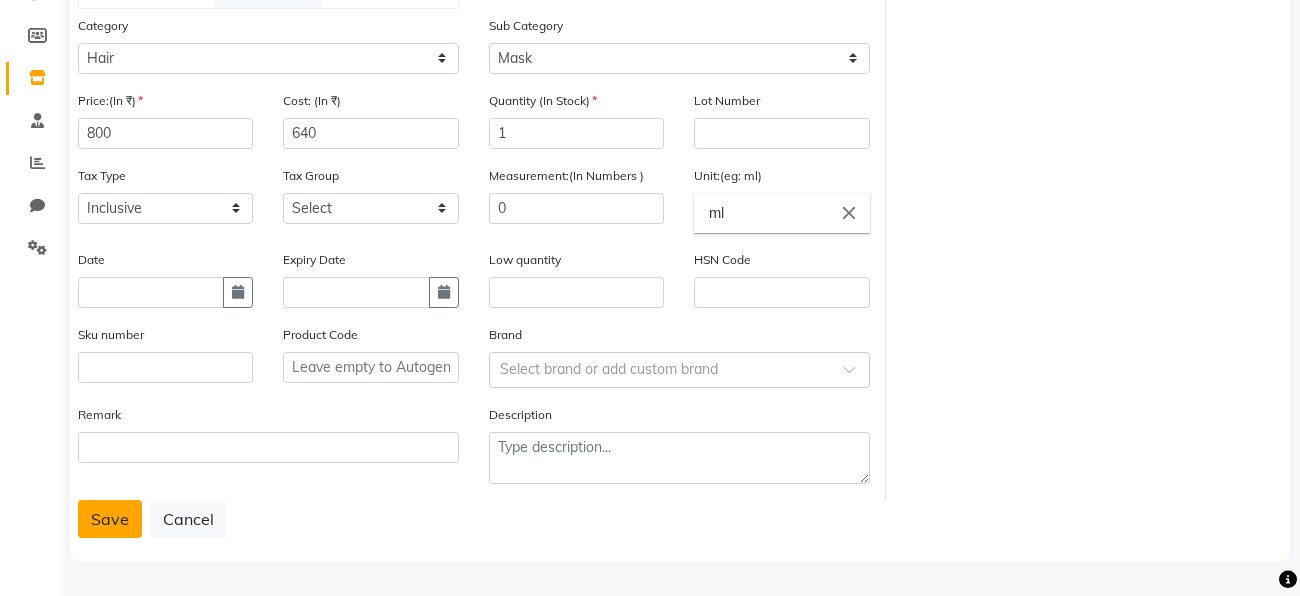 click on "Save" 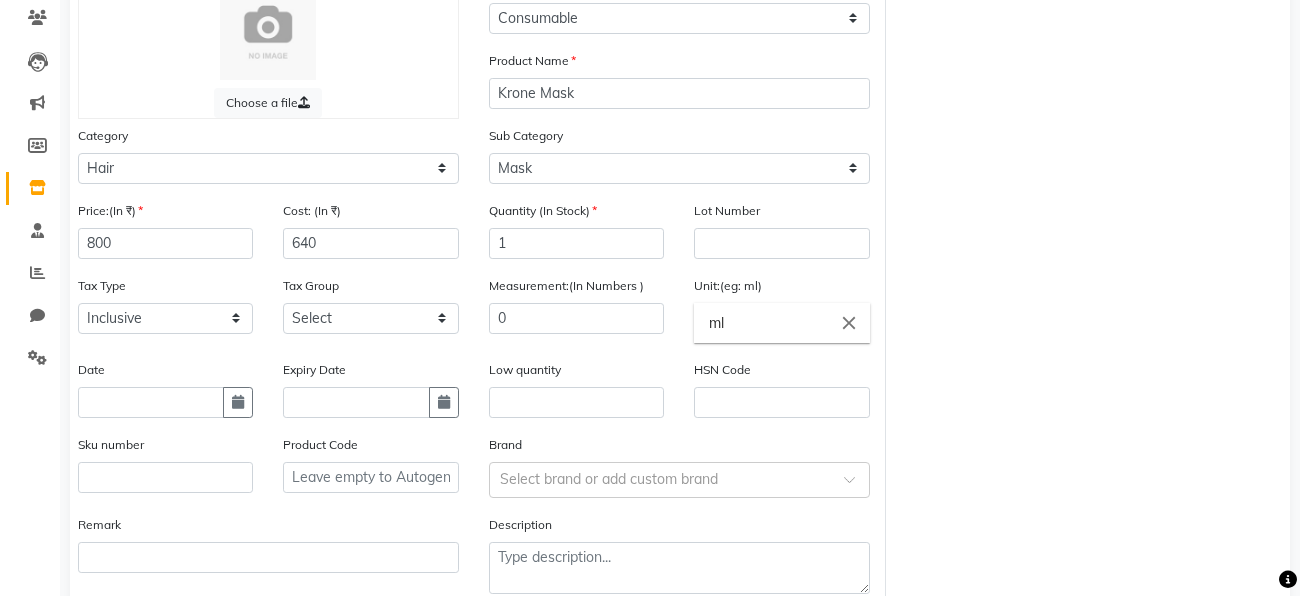 scroll, scrollTop: 286, scrollLeft: 0, axis: vertical 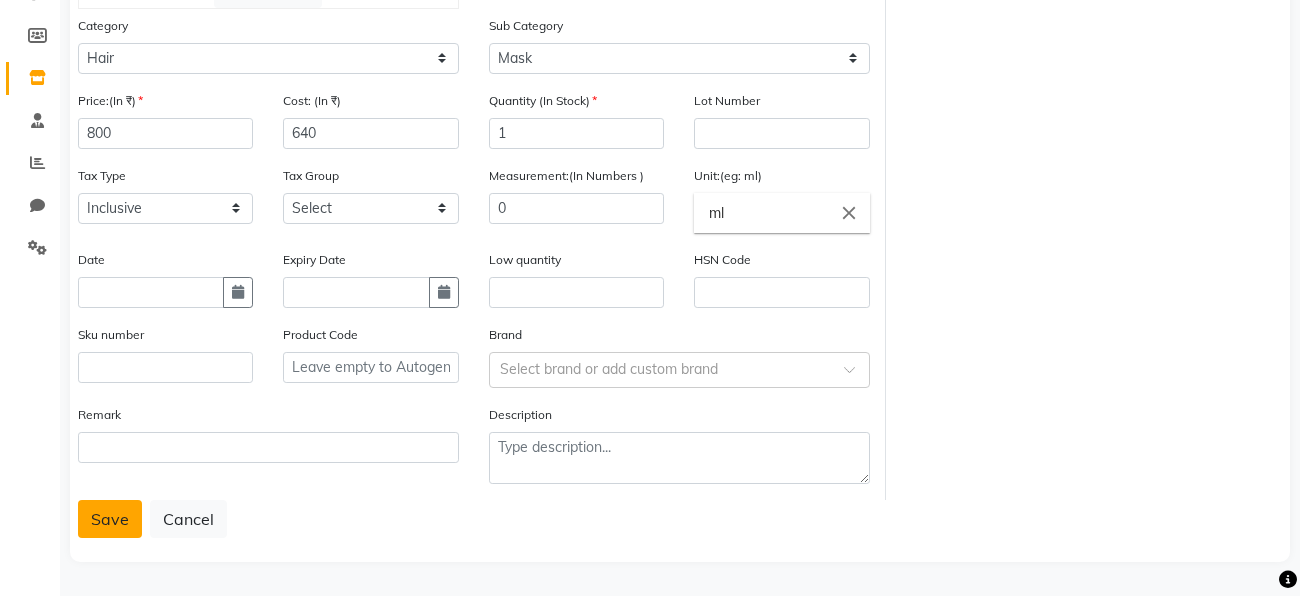 click on "Save" 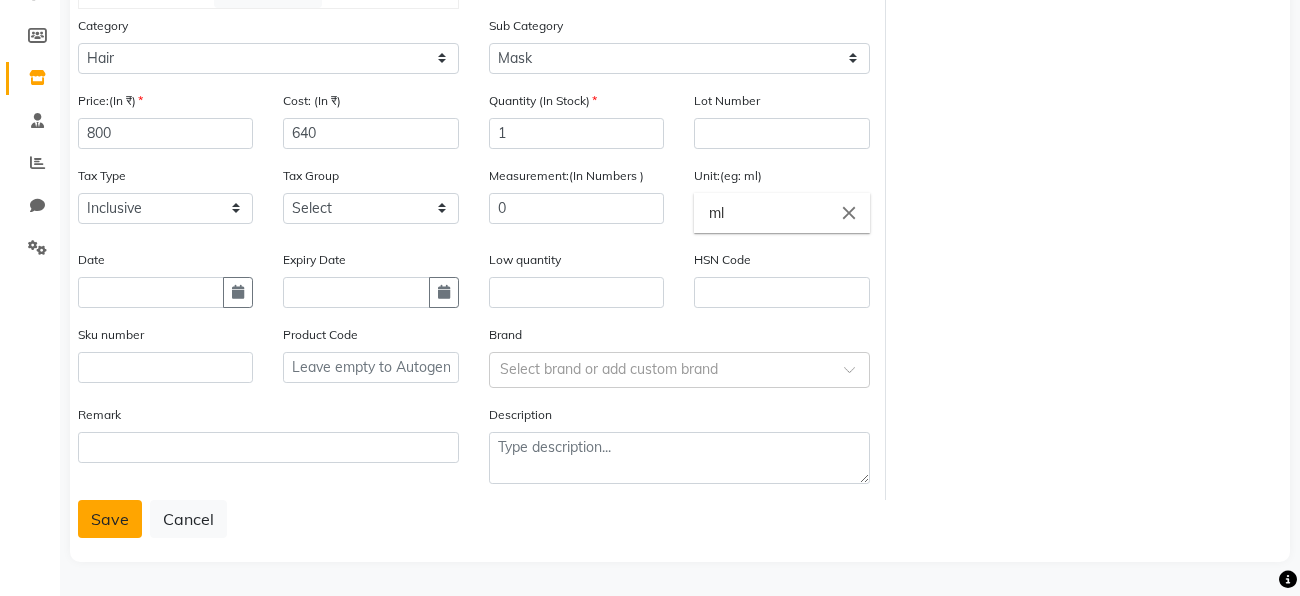 click on "Save" 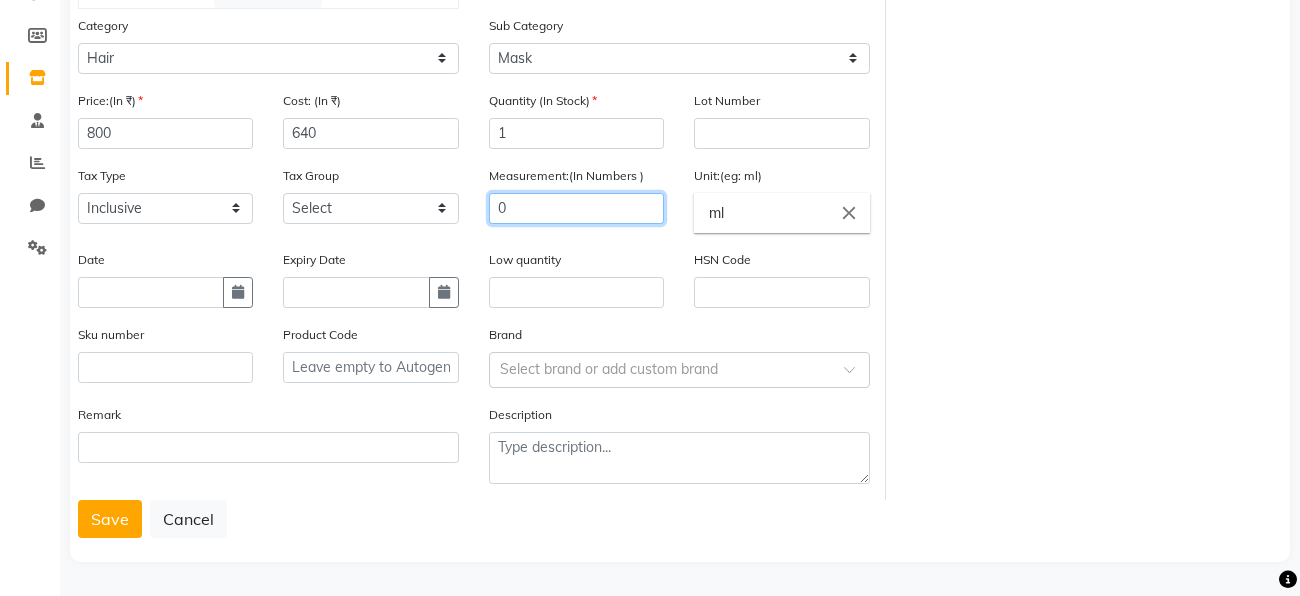 click on "0" 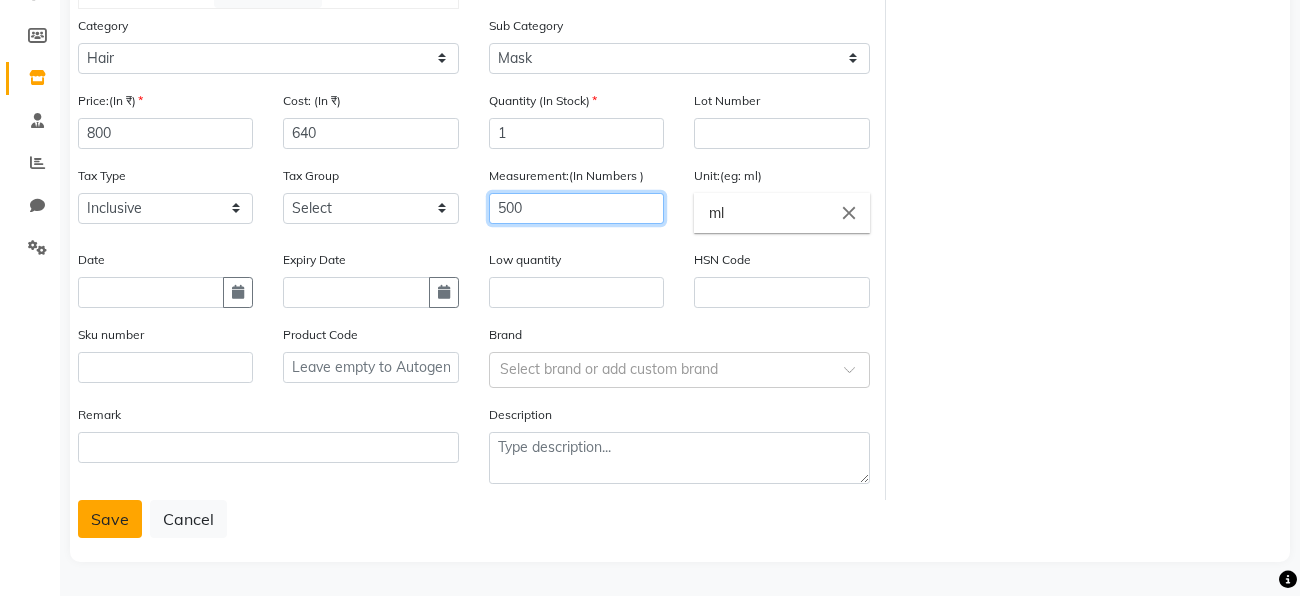 type on "500" 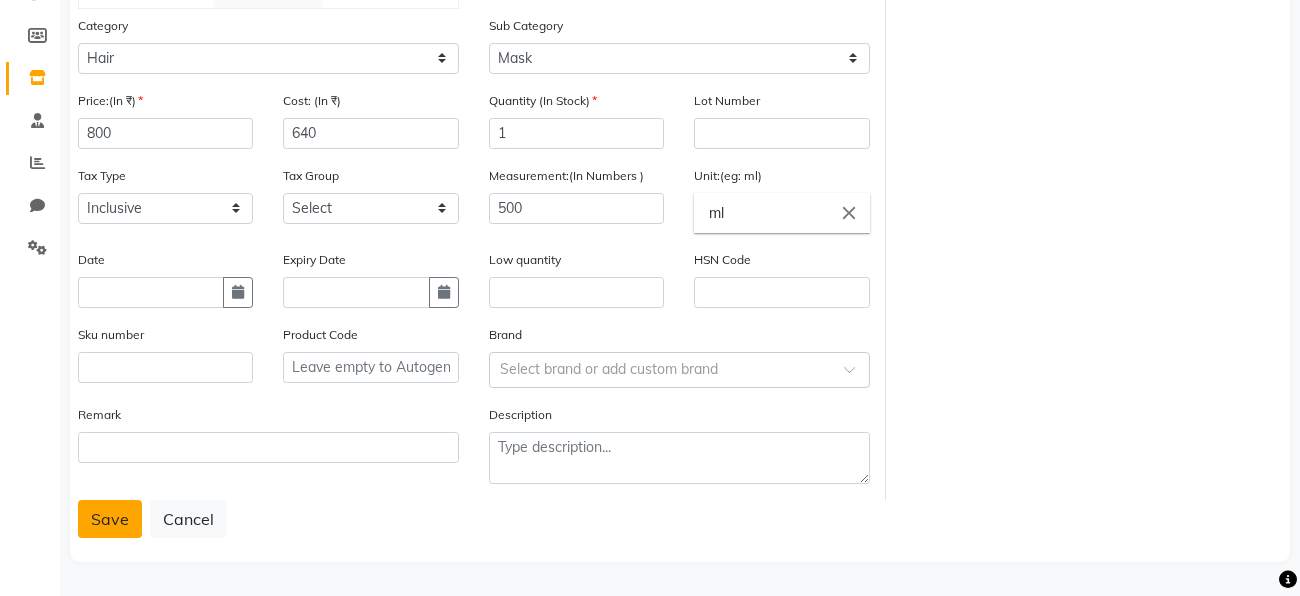 click on "Save" 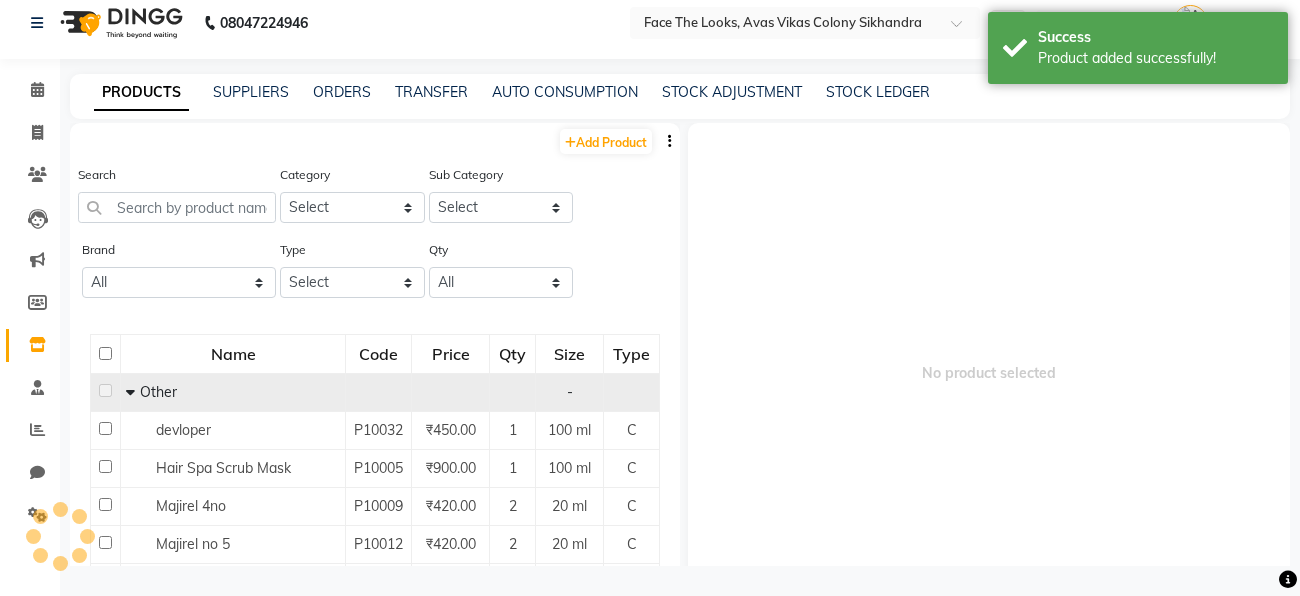 scroll, scrollTop: 13, scrollLeft: 0, axis: vertical 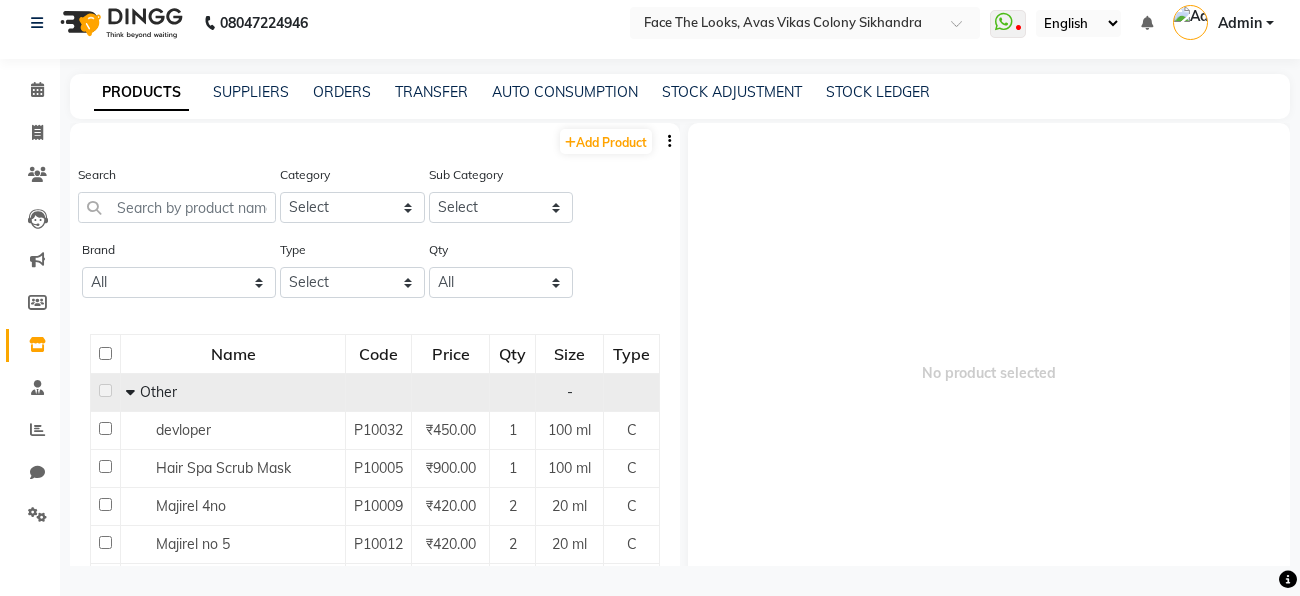 click 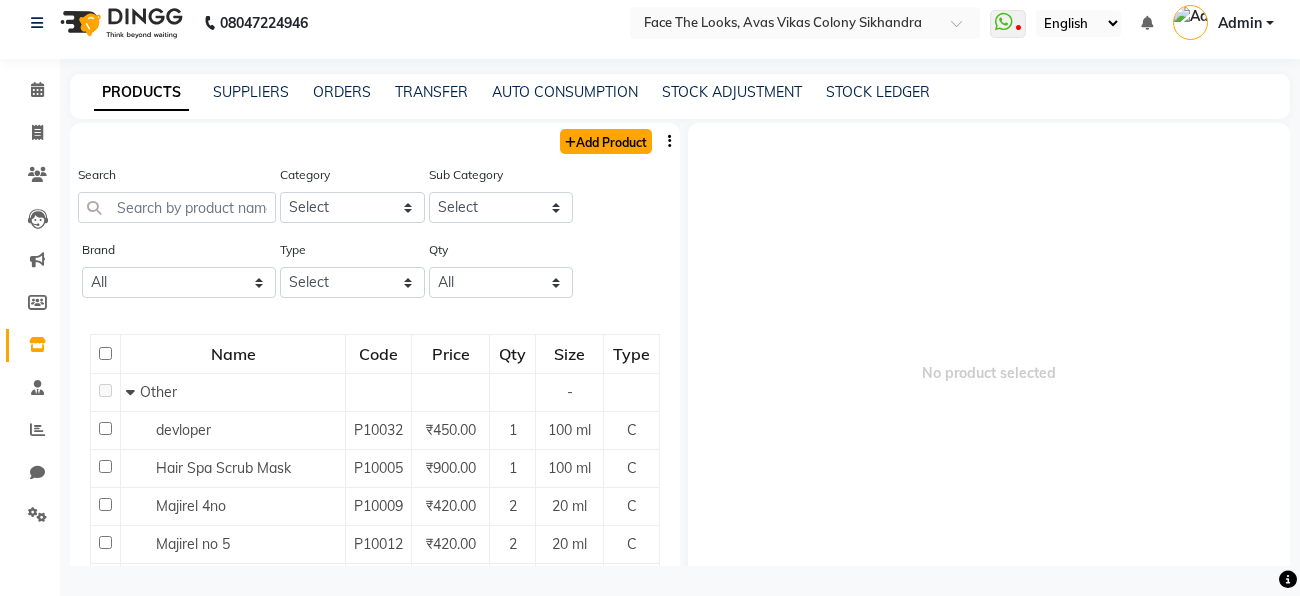 click on "Add Product" 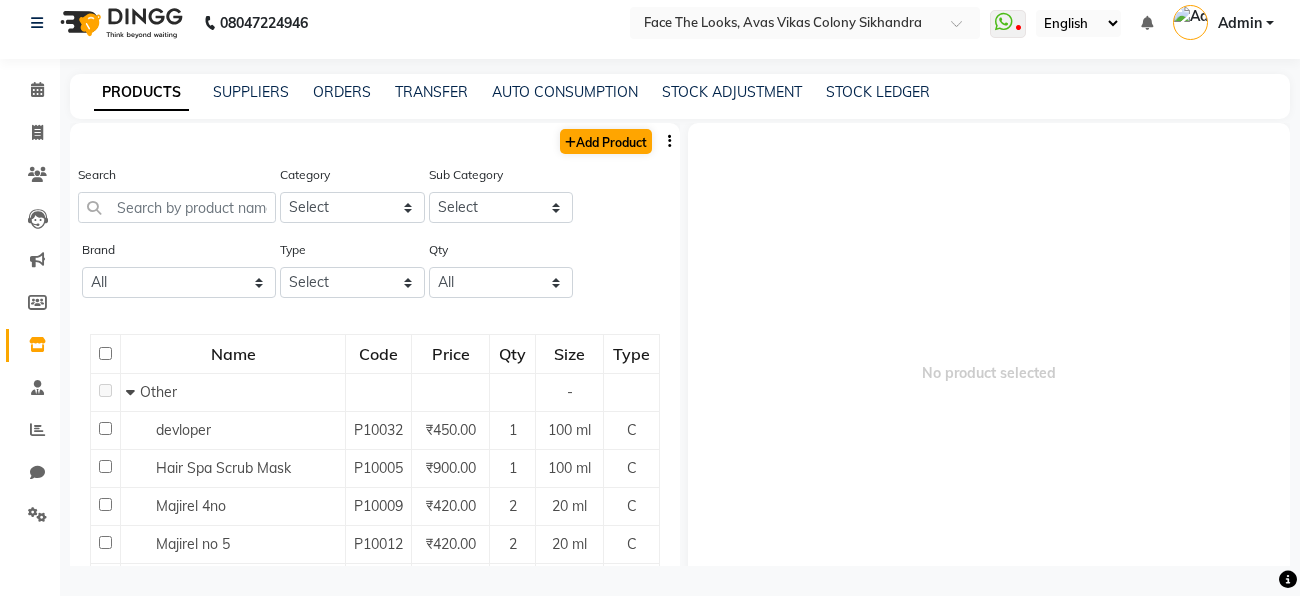 select on "true" 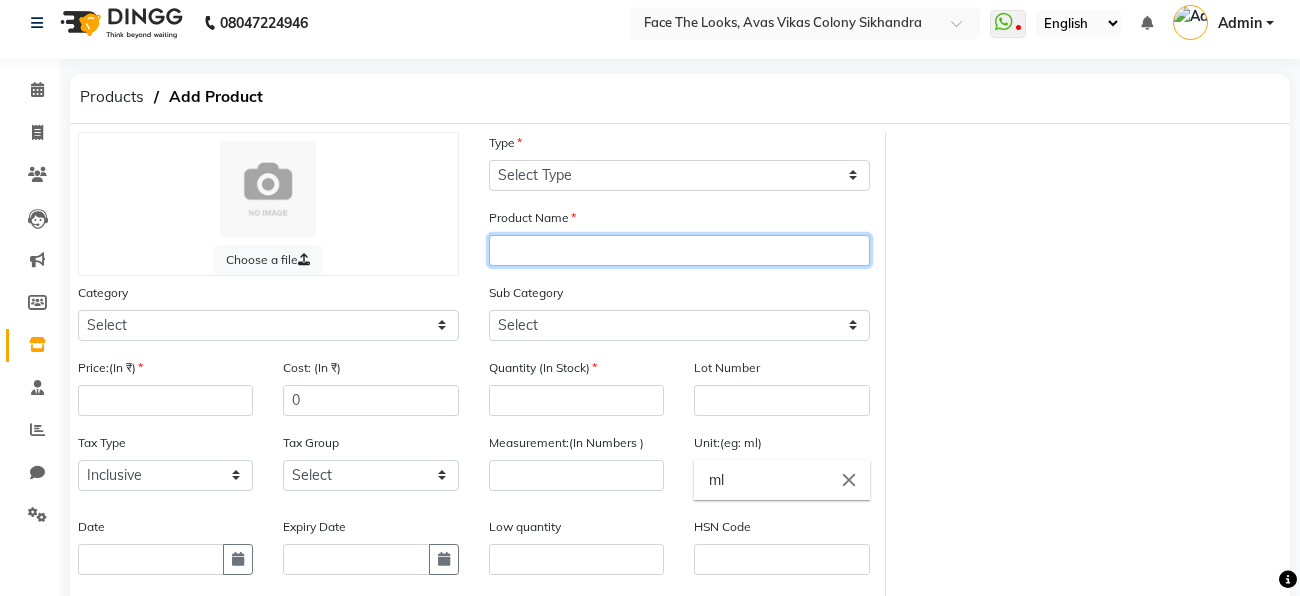 click 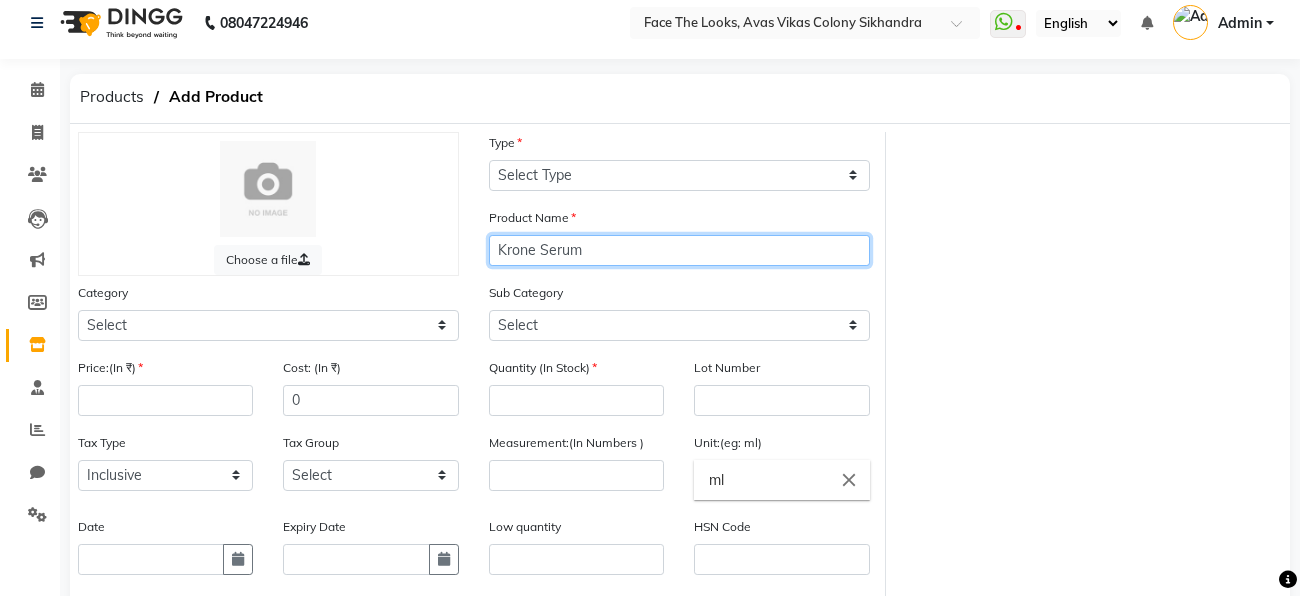 type on "Krone Serum" 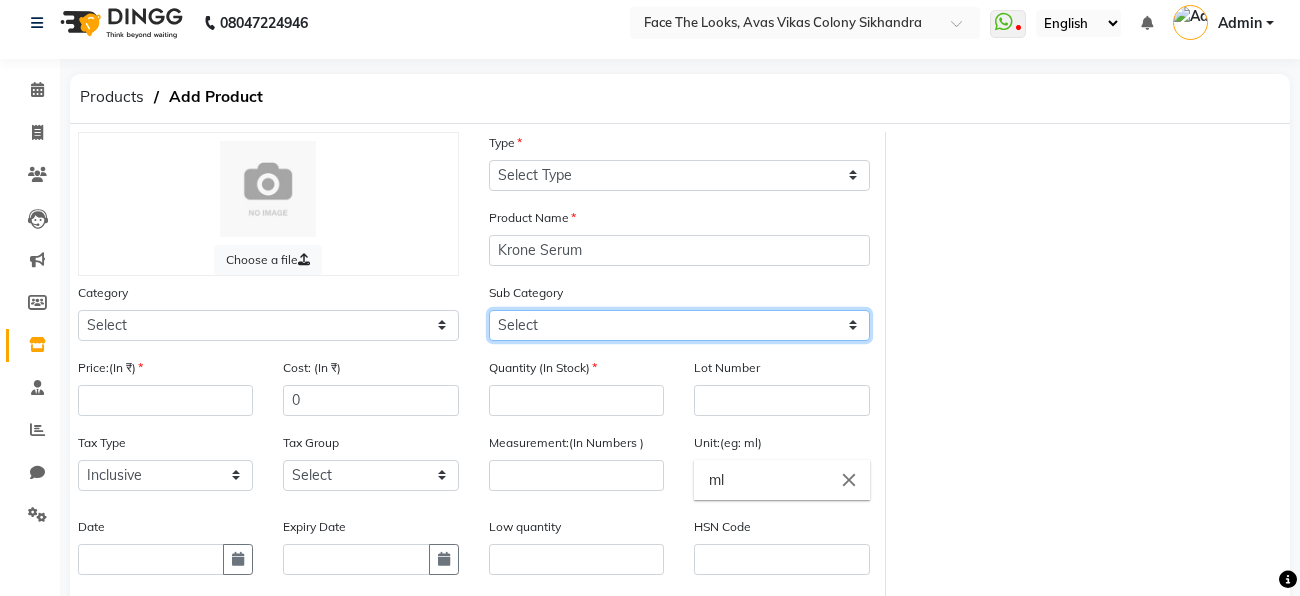 click on "Select" 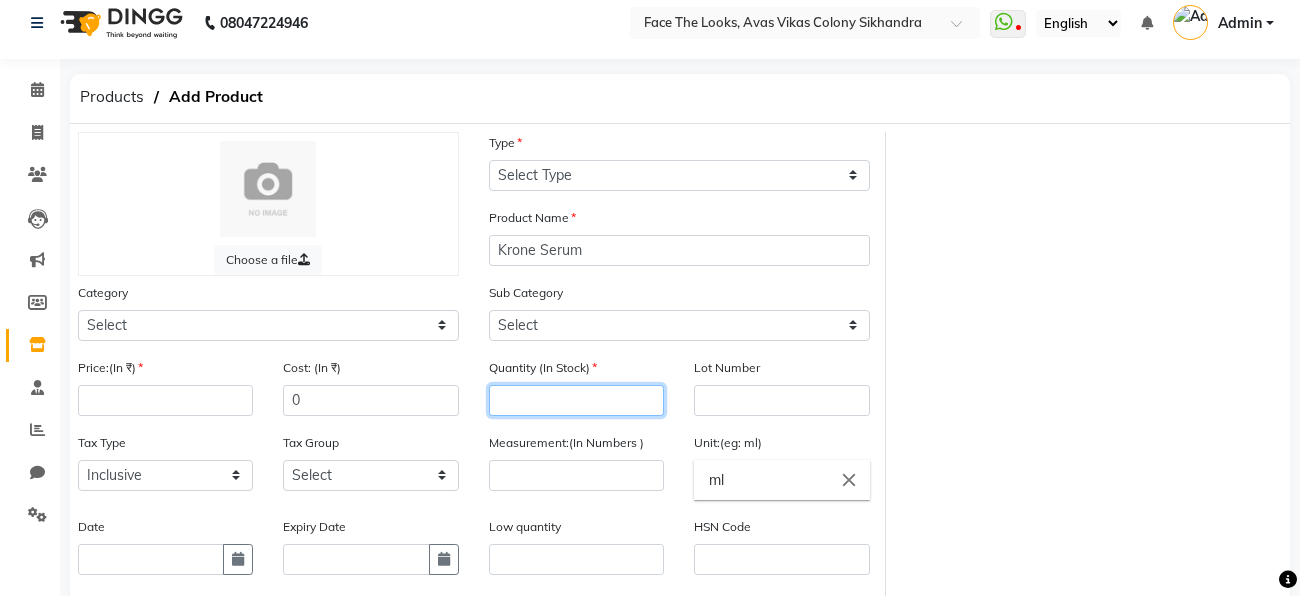 click 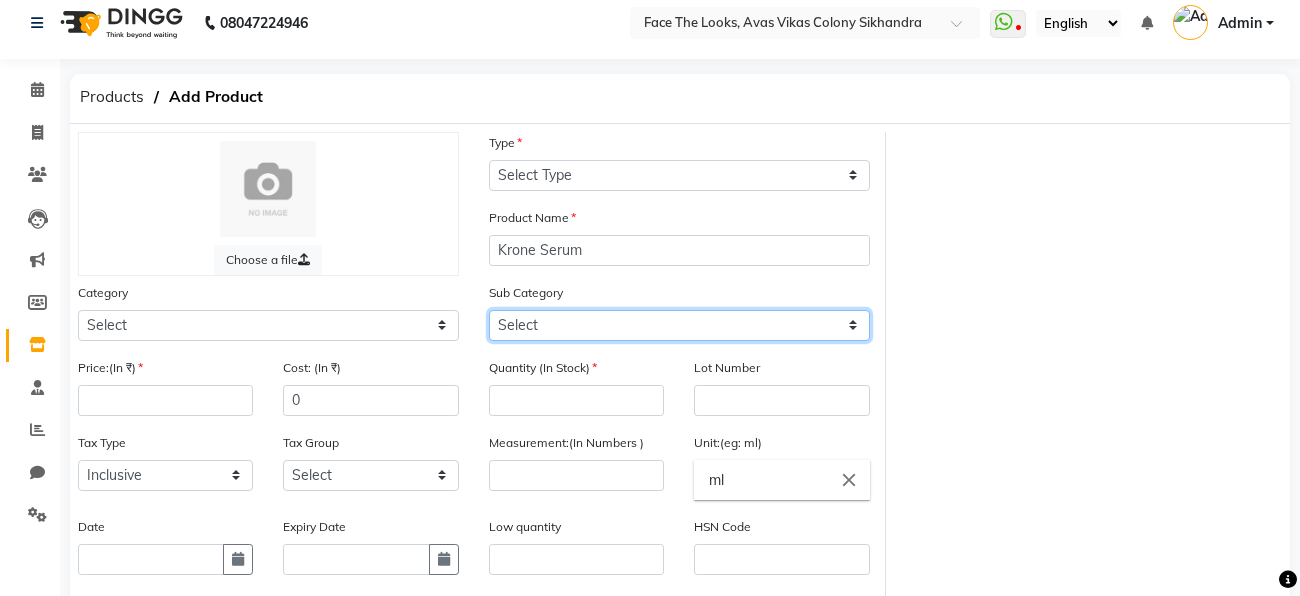 click on "Select" 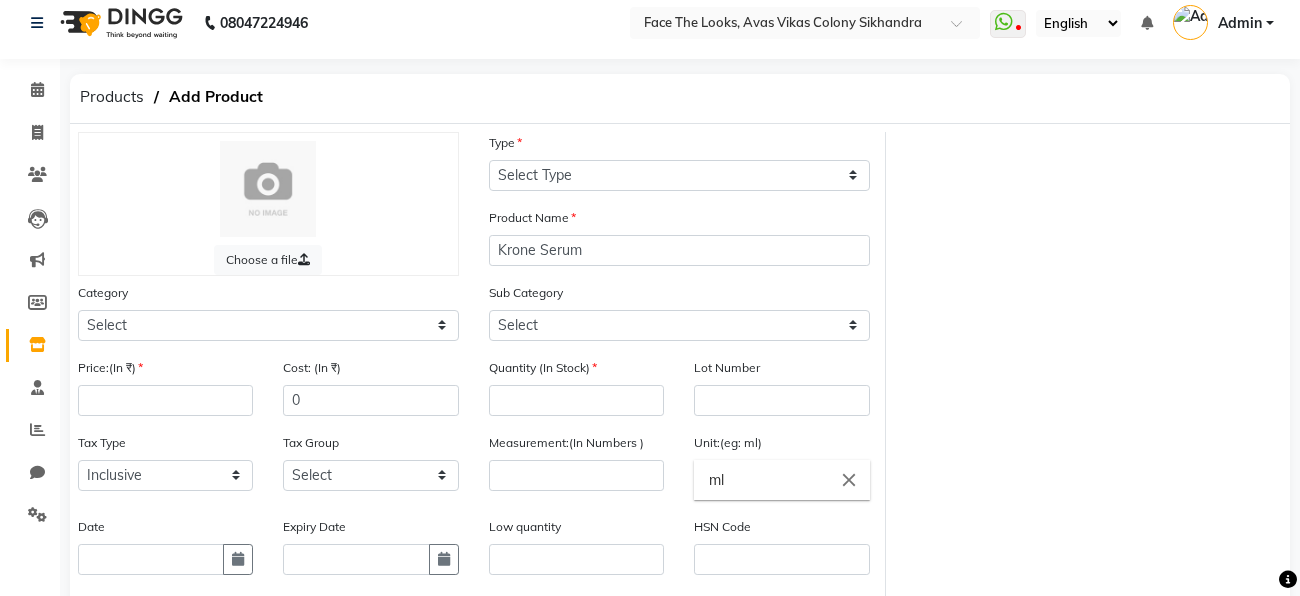 click on "Choose a file Type Select Type Both Retail Consumable Product Name Krone Serum Category Select Hair Skin Makeup Personal Care Appliances Beard Waxing Disposable Threading Hands and Feet Beauty Planet Botox Cadiveu Casmara Cheryls Loreal Olaplex Other Sub Category Select Price:(In ₹) Cost: (In ₹) 0 Quantity (In Stock) Lot Number Tax Type Select Inclusive Exclusive Tax Group Select GST Measurement:(In Numbers ) Unit:(eg: ml) ml close Date Expiry Date Low quantity HSN Code Sku number Product Code Brand Select brand or add custom brand    × Remark Description" 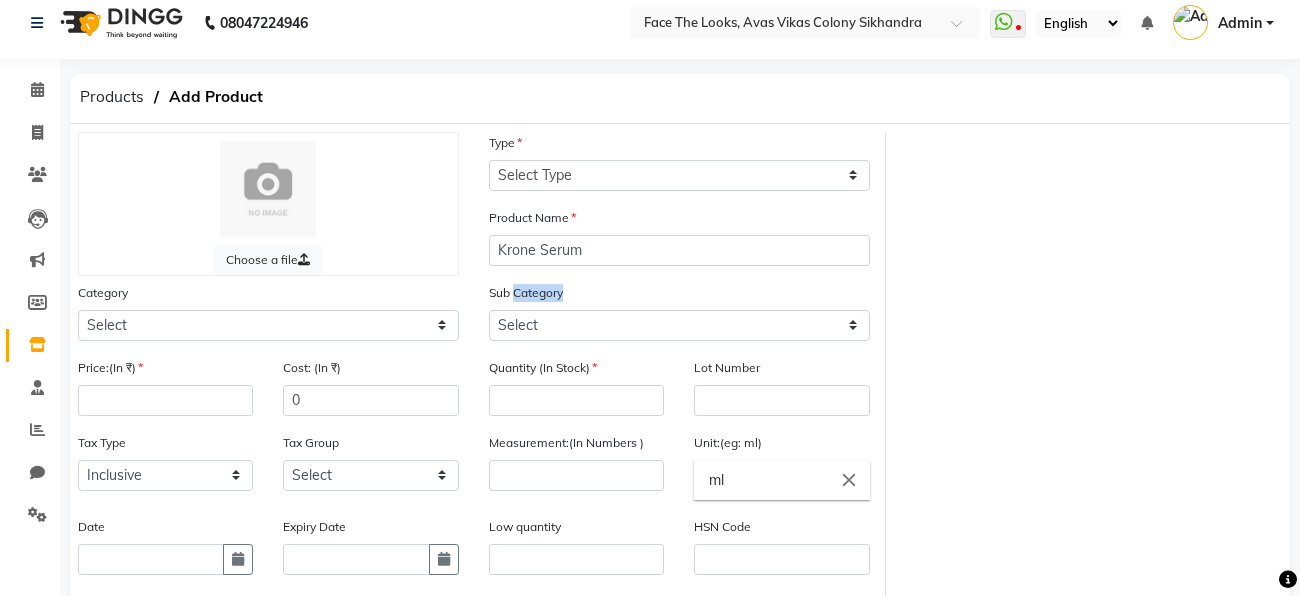 click on "Choose a file Type Select Type Both Retail Consumable Product Name Krone Serum Category Select Hair Skin Makeup Personal Care Appliances Beard Waxing Disposable Threading Hands and Feet Beauty Planet Botox Cadiveu Casmara Cheryls Loreal Olaplex Other Sub Category Select Price:(In ₹) Cost: (In ₹) 0 Quantity (In Stock) Lot Number Tax Type Select Inclusive Exclusive Tax Group Select GST Measurement:(In Numbers ) Unit:(eg: ml) ml close Date Expiry Date Low quantity HSN Code Sku number Product Code Brand Select brand or add custom brand    × Remark Description" 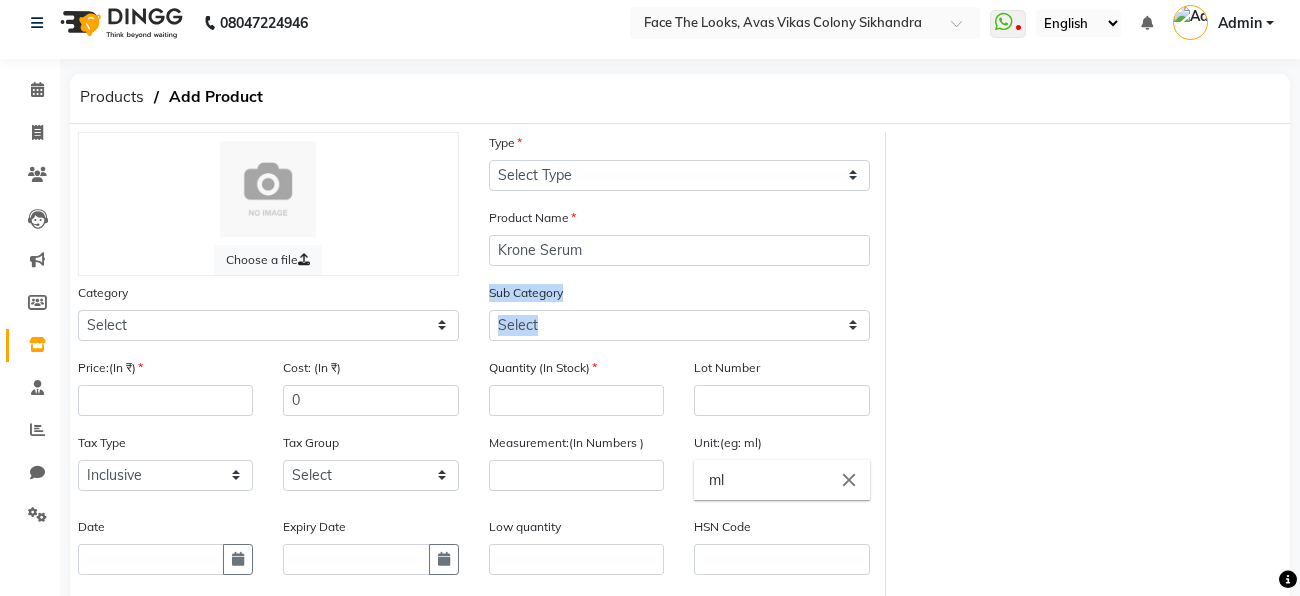 click on "Choose a file Type Select Type Both Retail Consumable Product Name Krone Serum Category Select Hair Skin Makeup Personal Care Appliances Beard Waxing Disposable Threading Hands and Feet Beauty Planet Botox Cadiveu Casmara Cheryls Loreal Olaplex Other Sub Category Select Price:(In ₹) Cost: (In ₹) 0 Quantity (In Stock) Lot Number Tax Type Select Inclusive Exclusive Tax Group Select GST Measurement:(In Numbers ) Unit:(eg: ml) ml close Date Expiry Date Low quantity HSN Code Sku number Product Code Brand Select brand or add custom brand    × Remark Description" 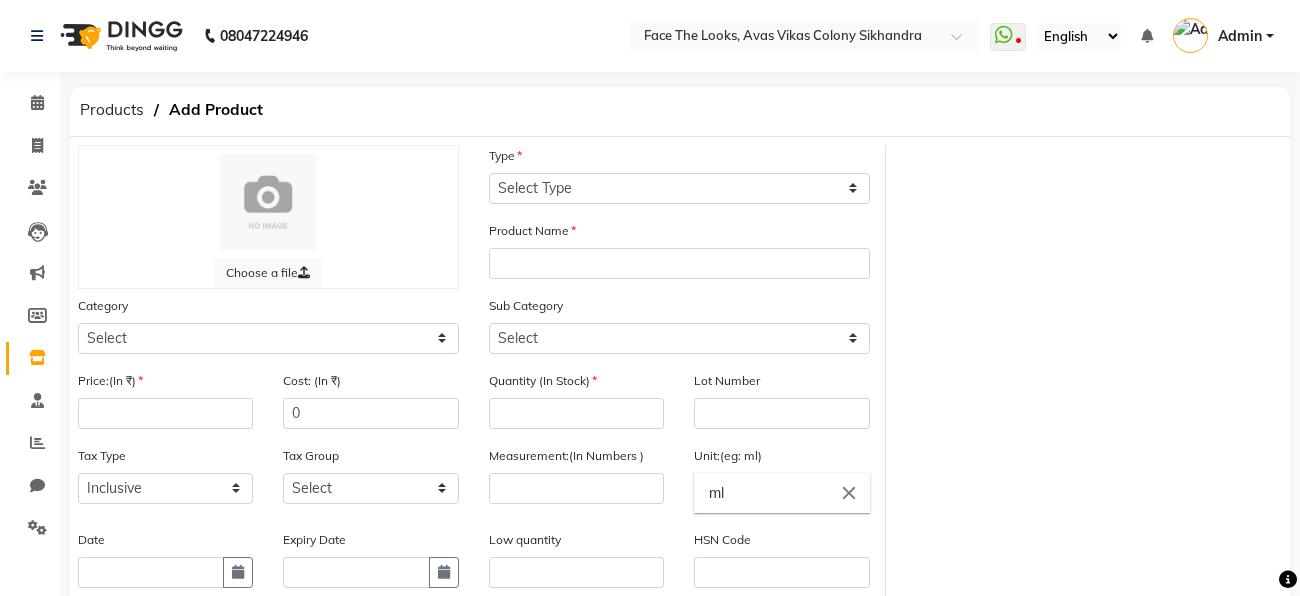 select on "true" 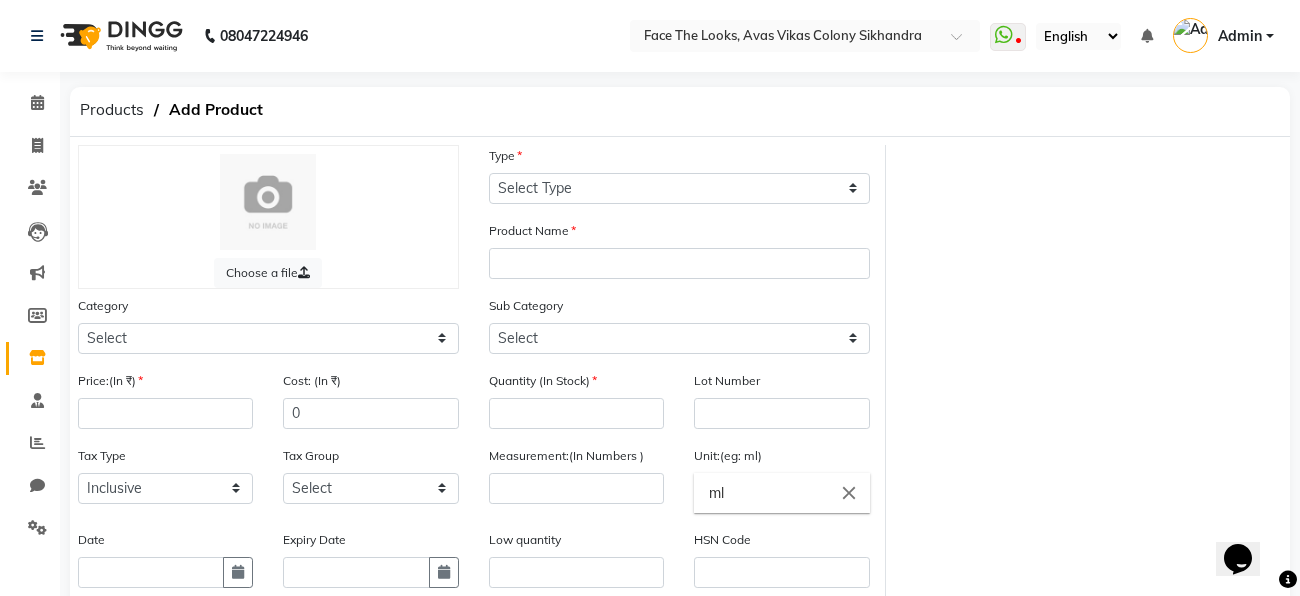 scroll, scrollTop: 0, scrollLeft: 0, axis: both 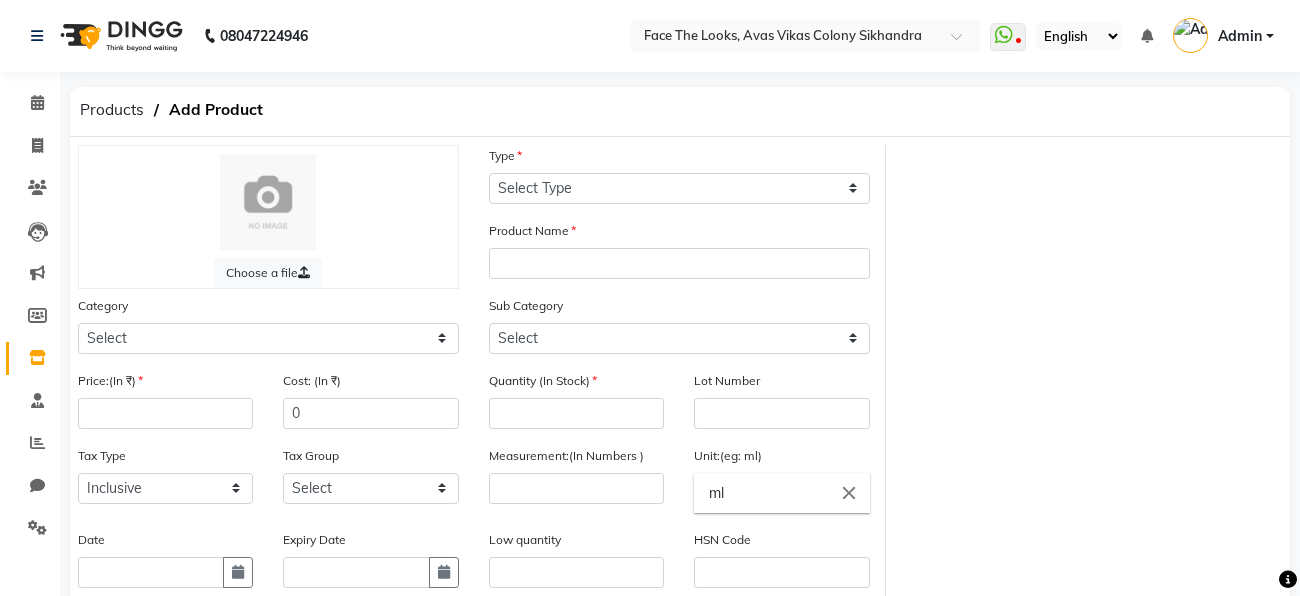 select on "C" 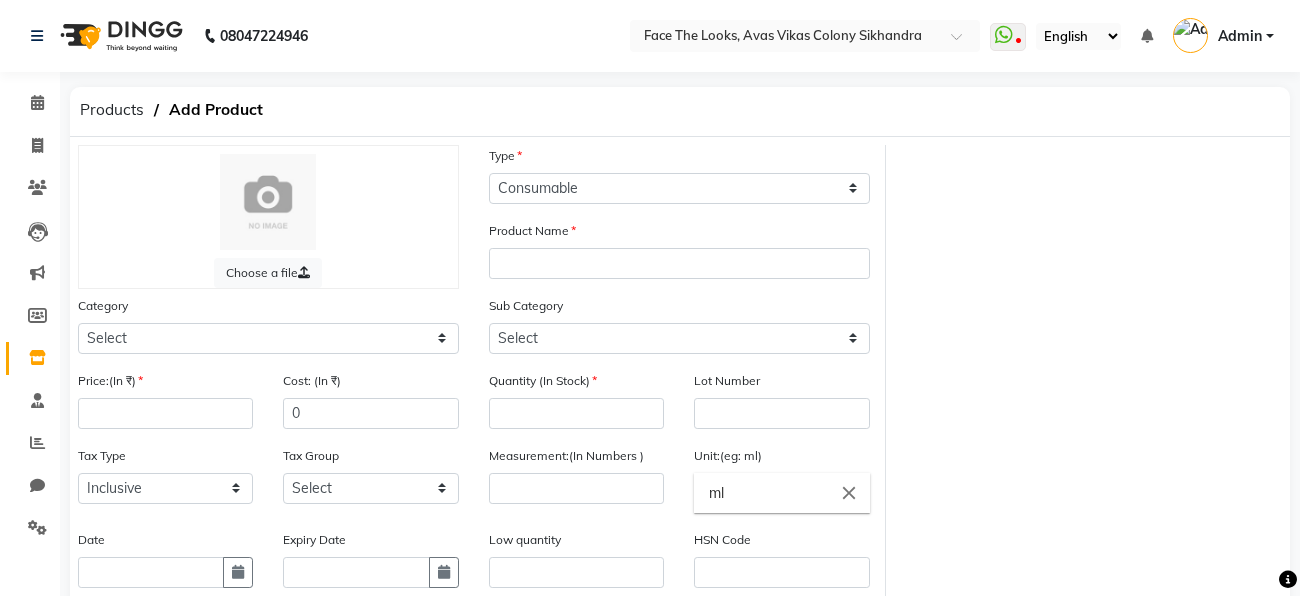 click on "Select Type Both Retail Consumable" 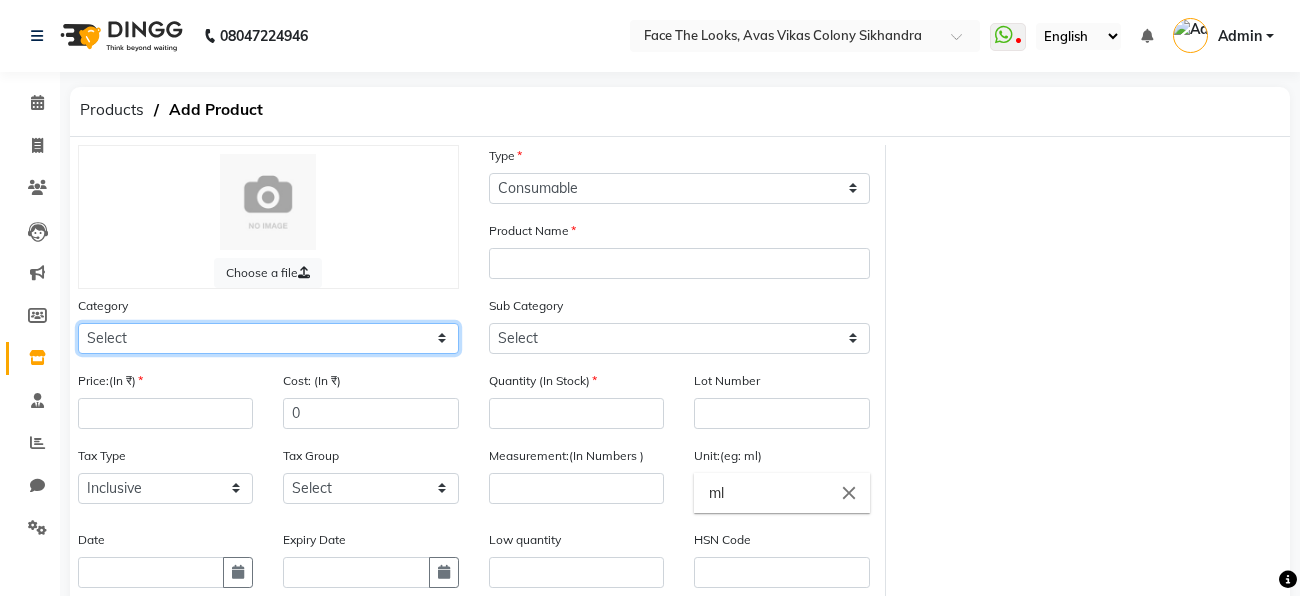 click on "Select Hair Skin Makeup Personal Care Appliances Beard Waxing Disposable Threading Hands and Feet Beauty Planet Botox Cadiveu Casmara Cheryls Loreal Olaplex Other" 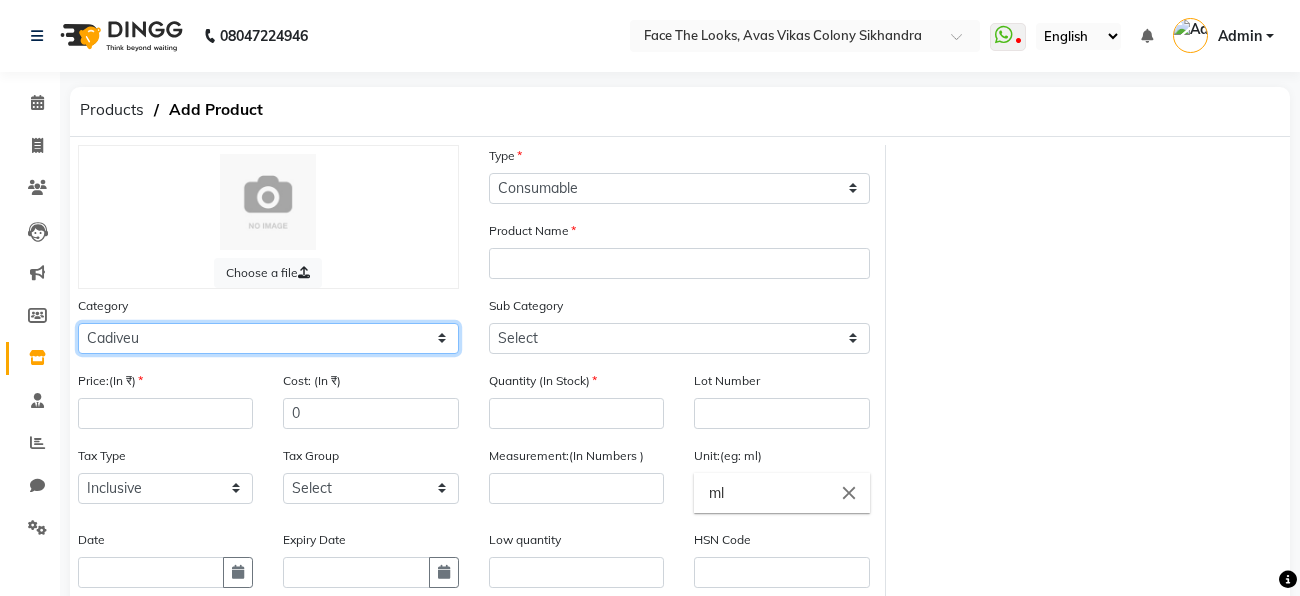 click on "Select Hair Skin Makeup Personal Care Appliances Beard Waxing Disposable Threading Hands and Feet Beauty Planet Botox Cadiveu Casmara Cheryls Loreal Olaplex Other" 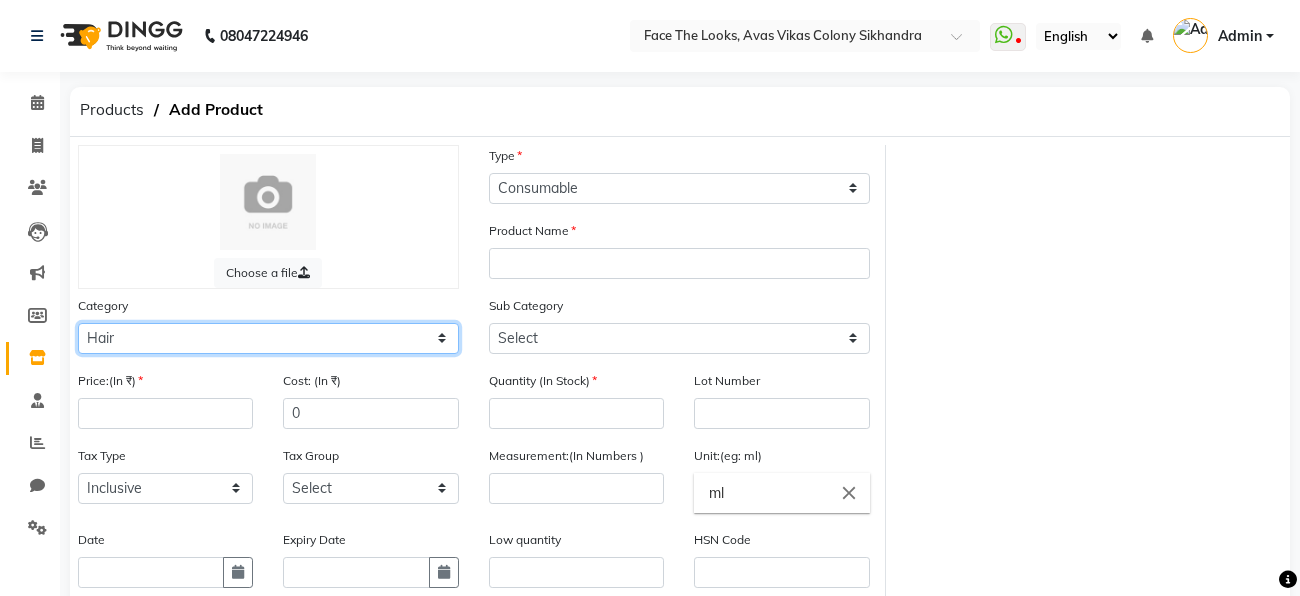 click on "Select Hair Skin Makeup Personal Care Appliances Beard Waxing Disposable Threading Hands and Feet Beauty Planet Botox Cadiveu Casmara Cheryls Loreal Olaplex Other" 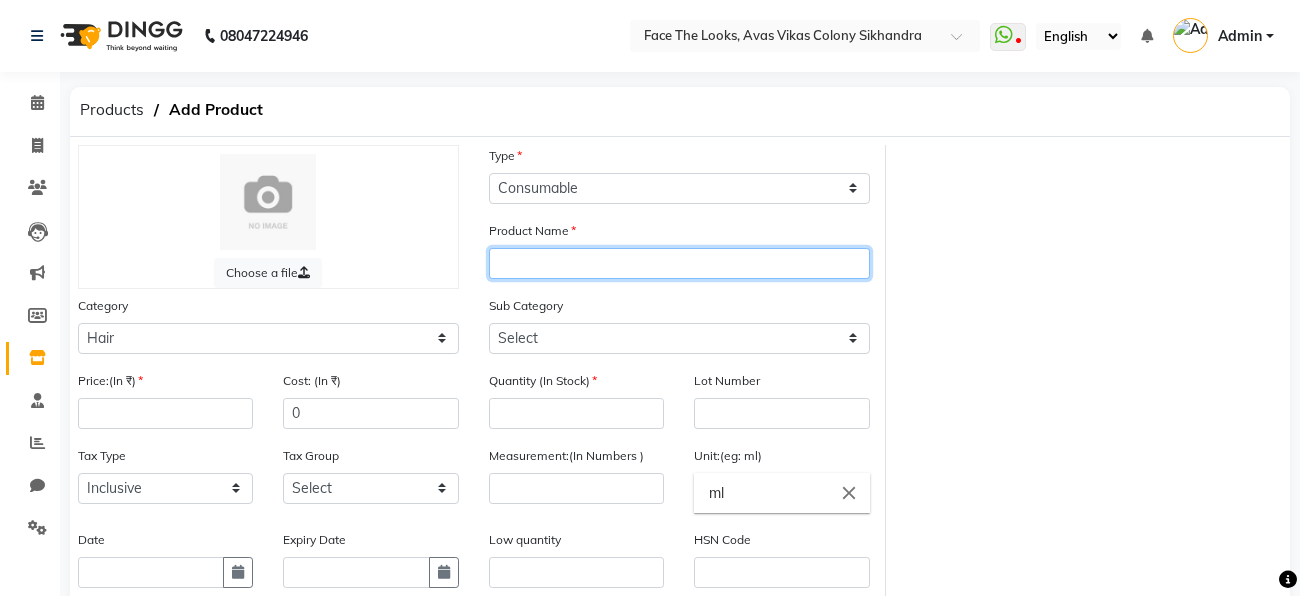 click 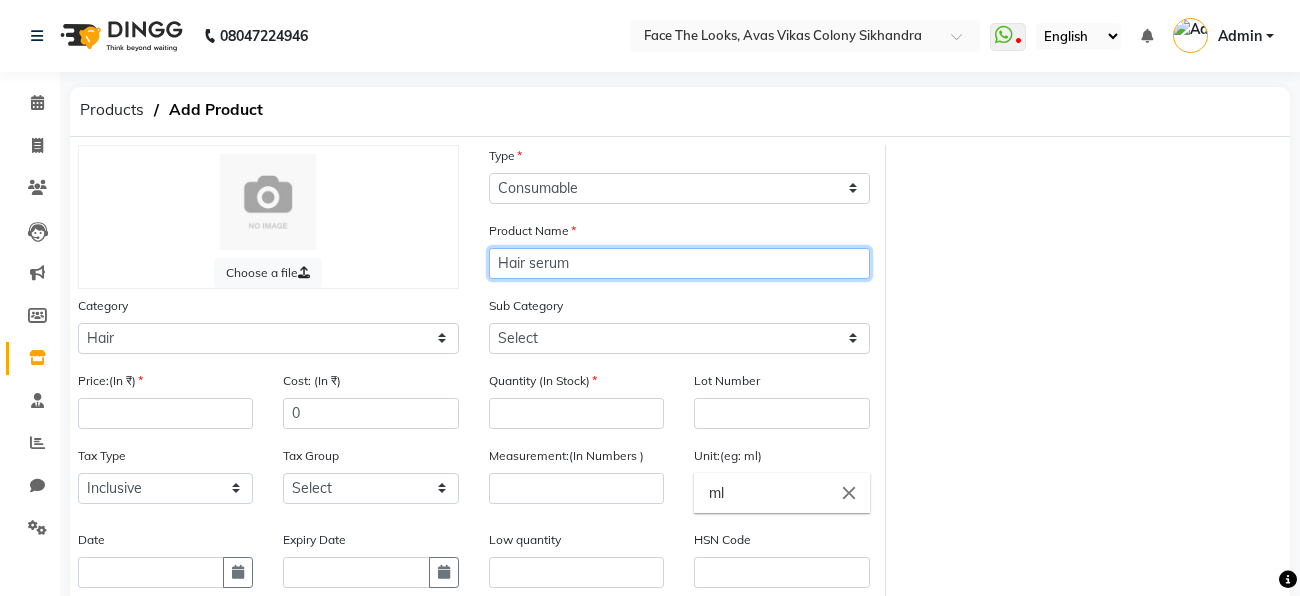 type on "Hair serum" 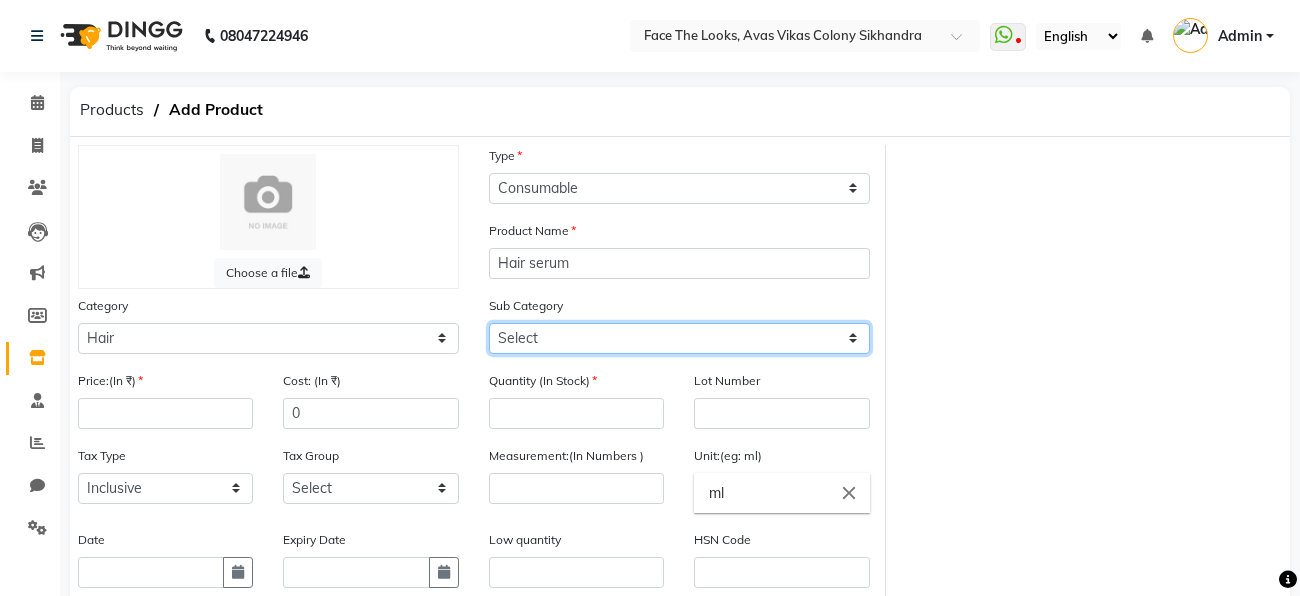 click on "Select Shampoo Conditioner Cream Mask Oil Serum Color Appliances Treatment Styling Kit & Combo Other" 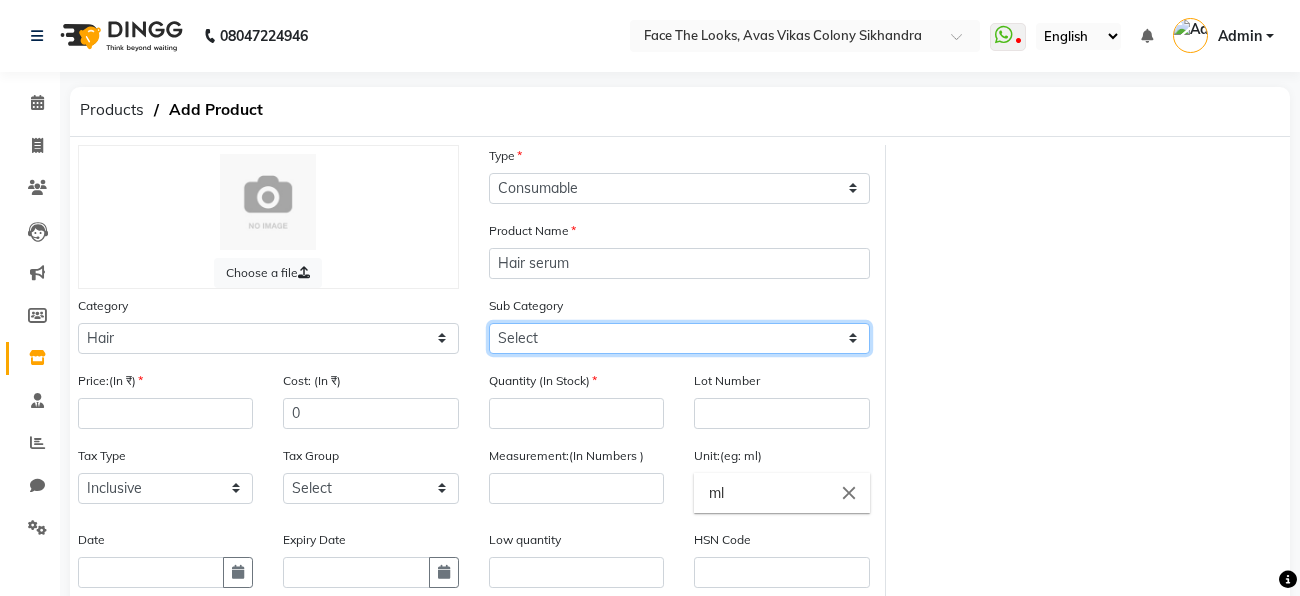 select on "1106" 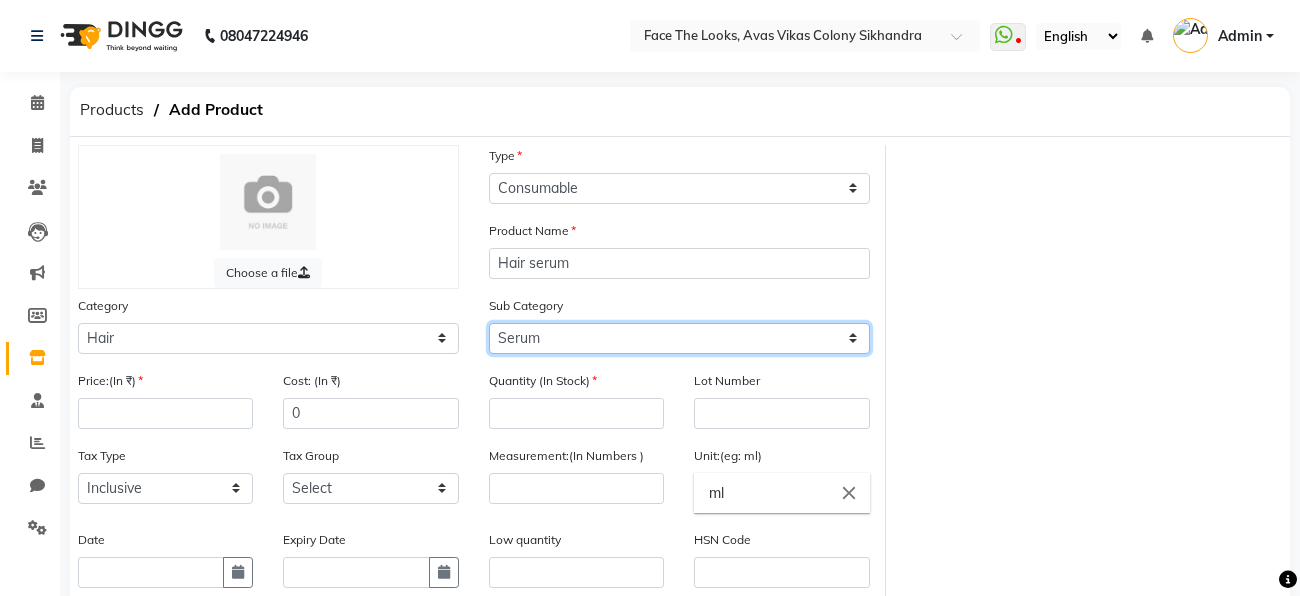 click on "Select Shampoo Conditioner Cream Mask Oil Serum Color Appliances Treatment Styling Kit & Combo Other" 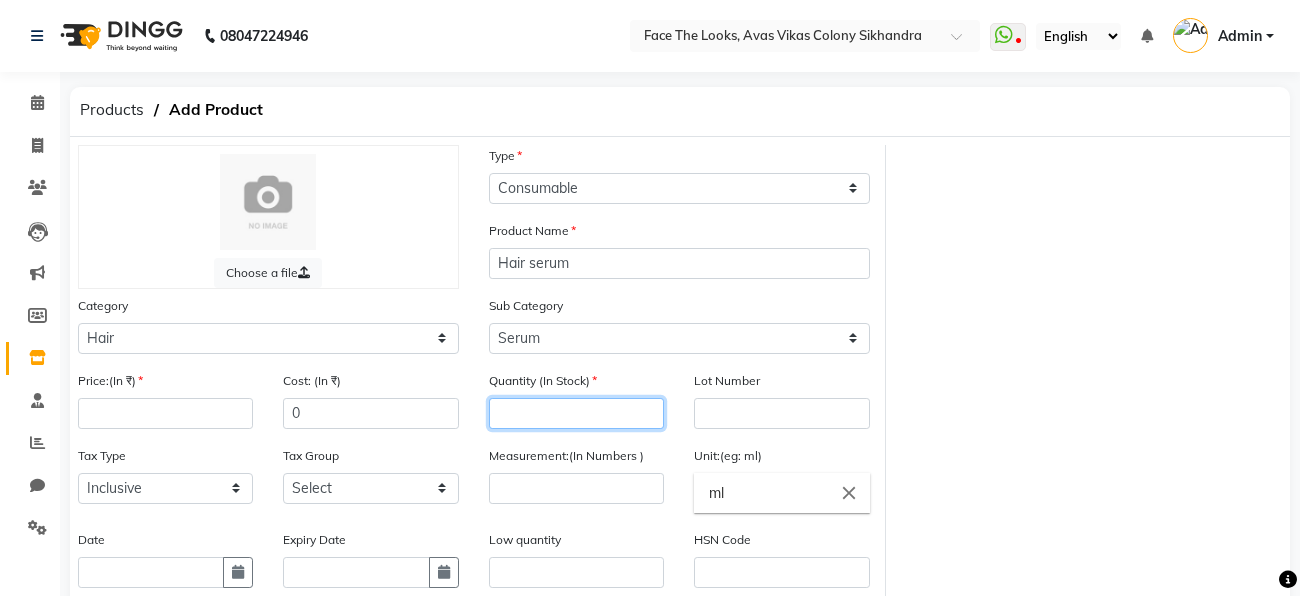 click 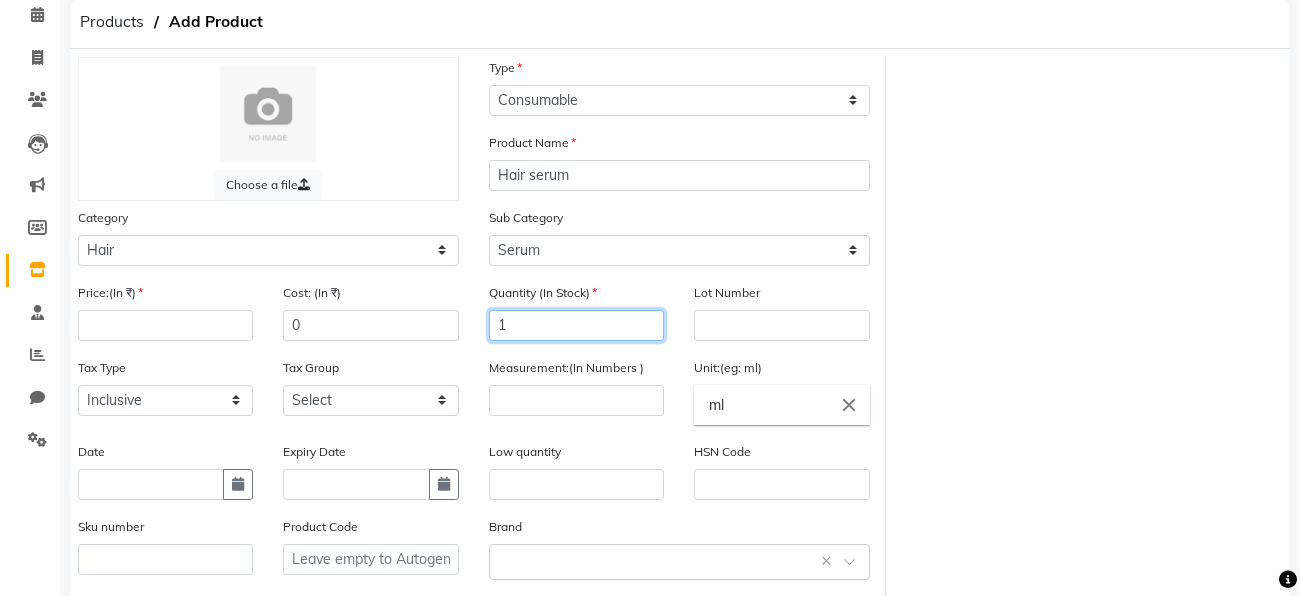 scroll, scrollTop: 91, scrollLeft: 0, axis: vertical 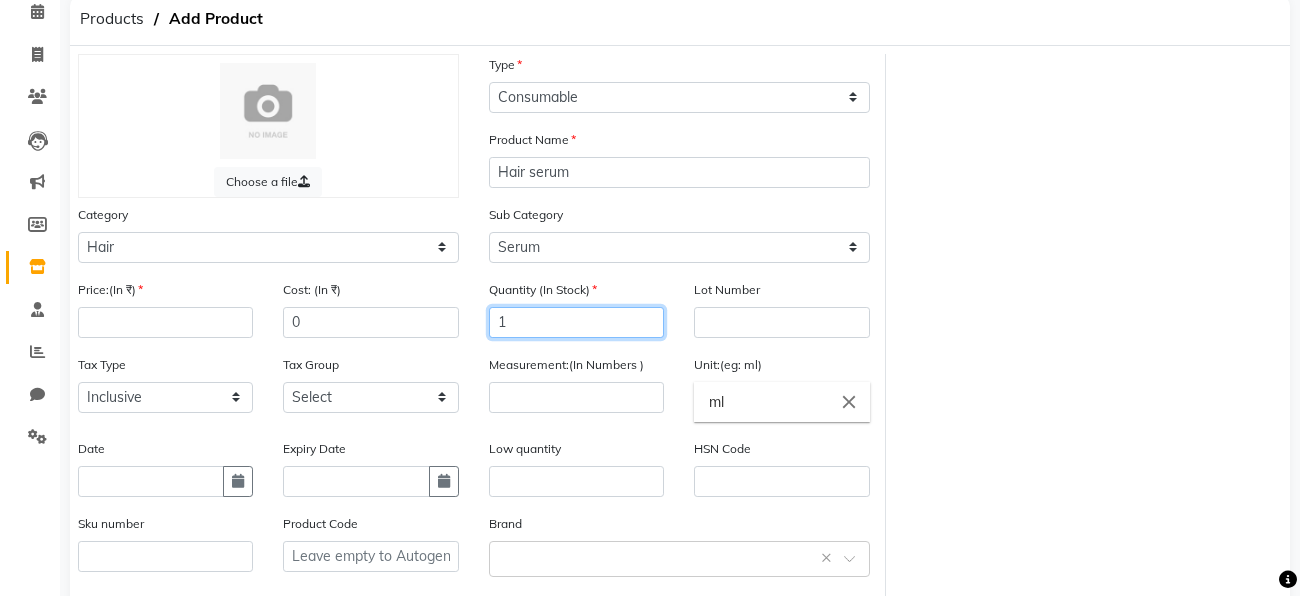 type on "1" 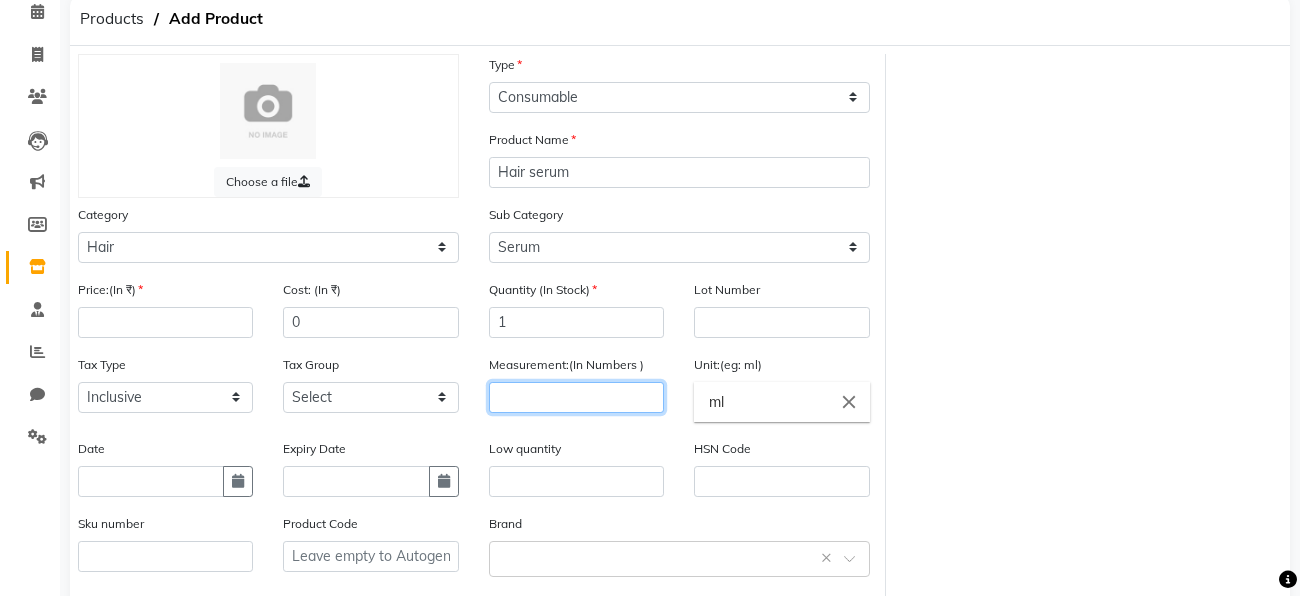 click 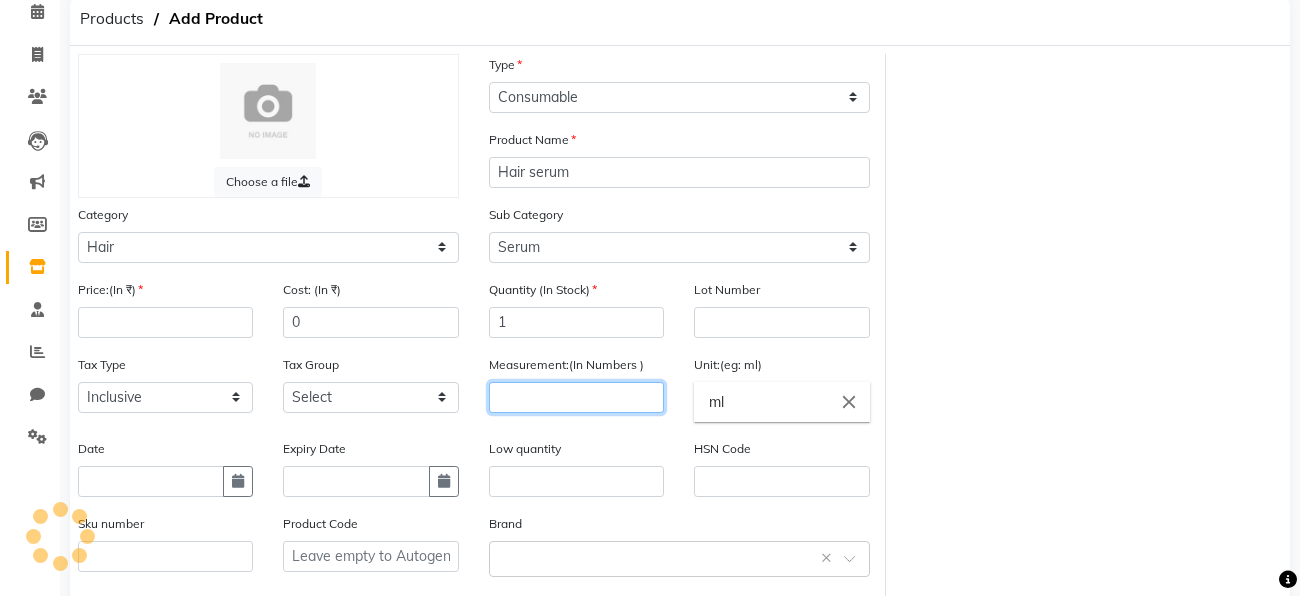 type on "5" 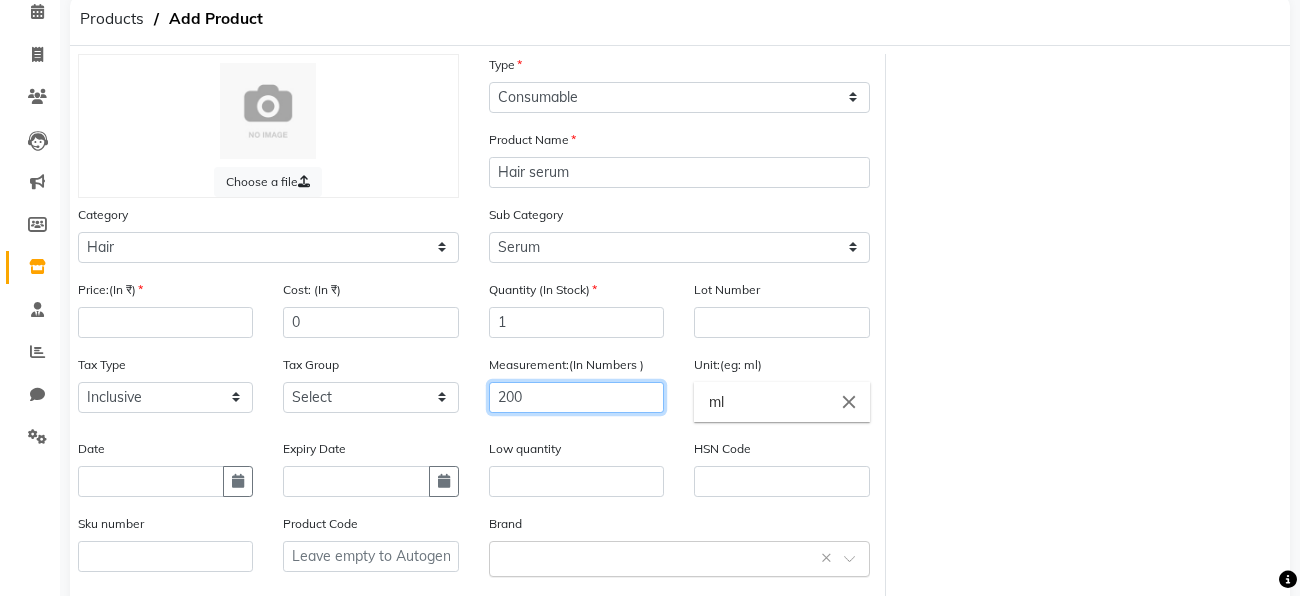 type on "200" 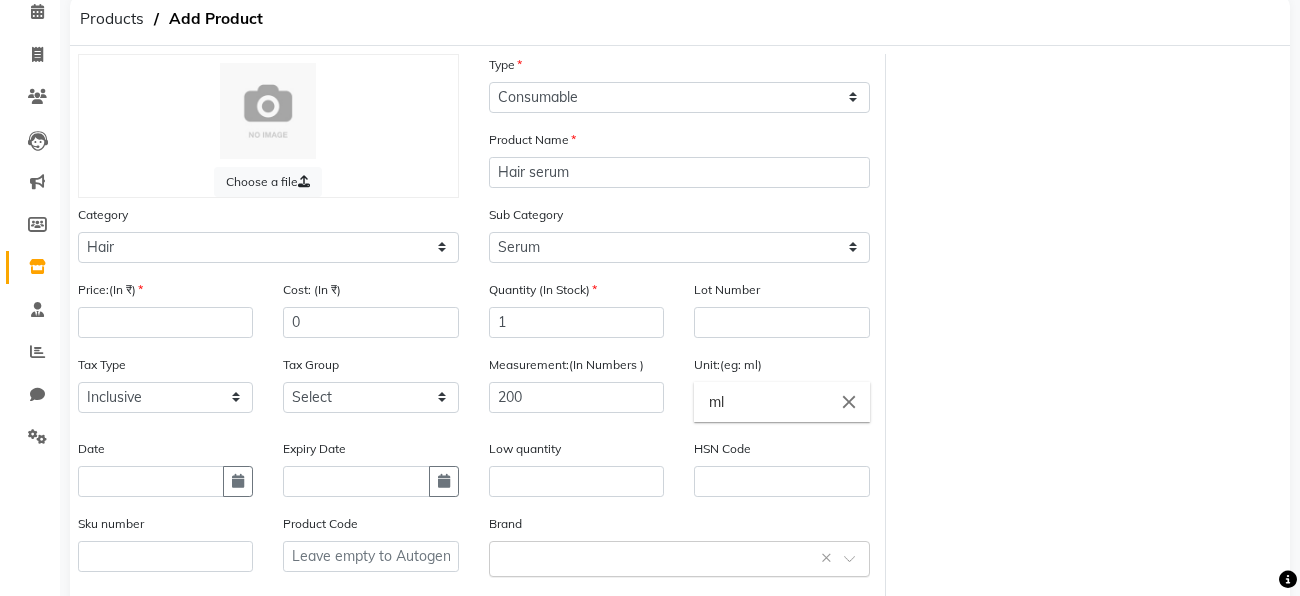 click 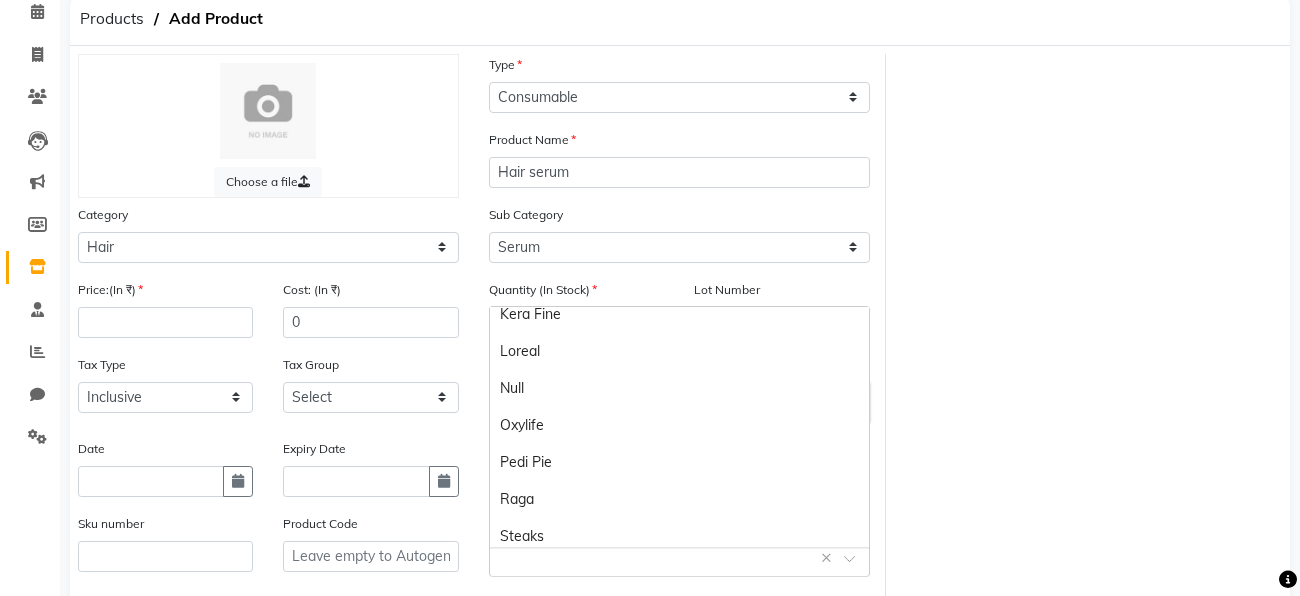 scroll, scrollTop: 461, scrollLeft: 0, axis: vertical 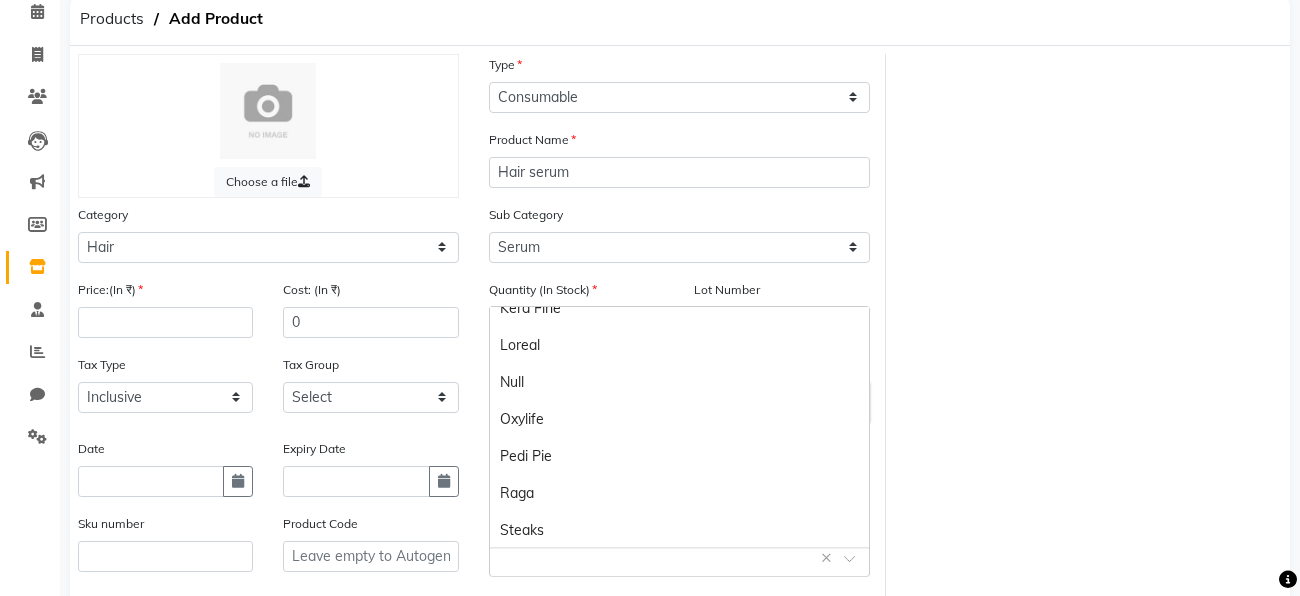 click on "Choose a file Type Select Type Both Retail Consumable Product Name Hair serum Category Select Hair Skin Makeup Personal Care Appliances Beard Waxing Disposable Threading Hands and Feet Beauty Planet Botox Cadiveu Casmara Cheryls Loreal Olaplex Other Sub Category Select Shampoo Conditioner Cream Mask Oil Serum Color Appliances Treatment Styling Kit & Combo Other Price:(In ₹) Cost: (In ₹) 0 Quantity (In Stock) 1 Lot Number Tax Type Select Inclusive Exclusive Tax Group Select GST Measurement:(In Numbers ) 200 Unit:(eg: ml) ml close Date Expiry Date Low quantity HSN Code Sku number Product Code Brand Select brand or add custom brand    × Remark Description" 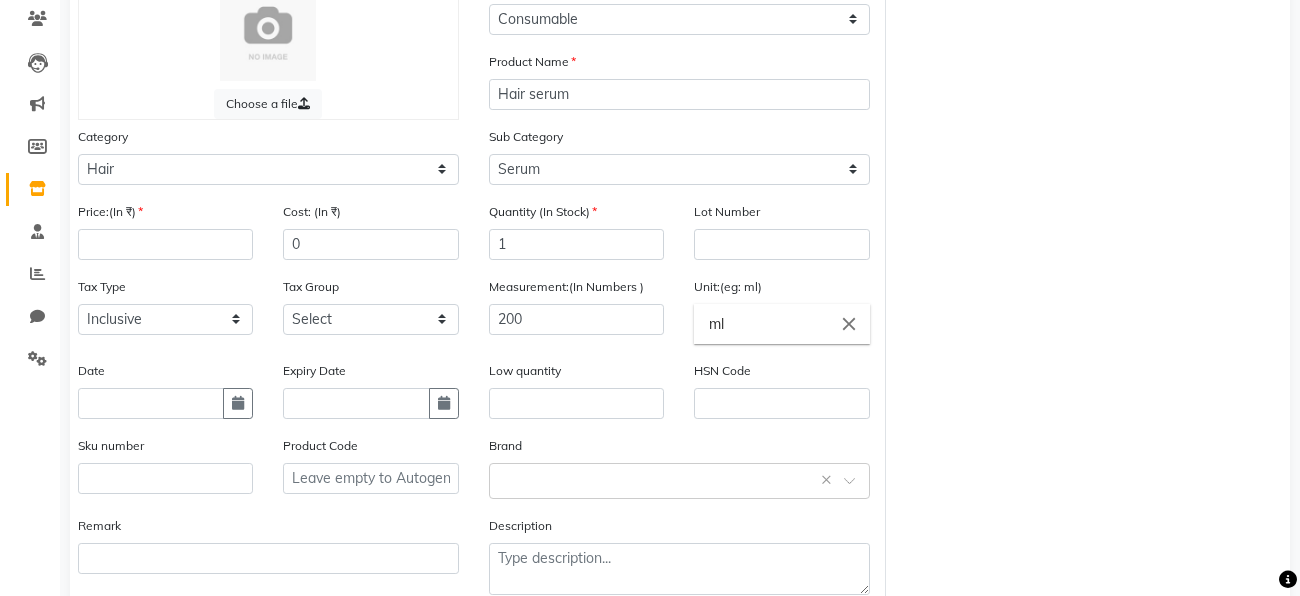 scroll, scrollTop: 153, scrollLeft: 0, axis: vertical 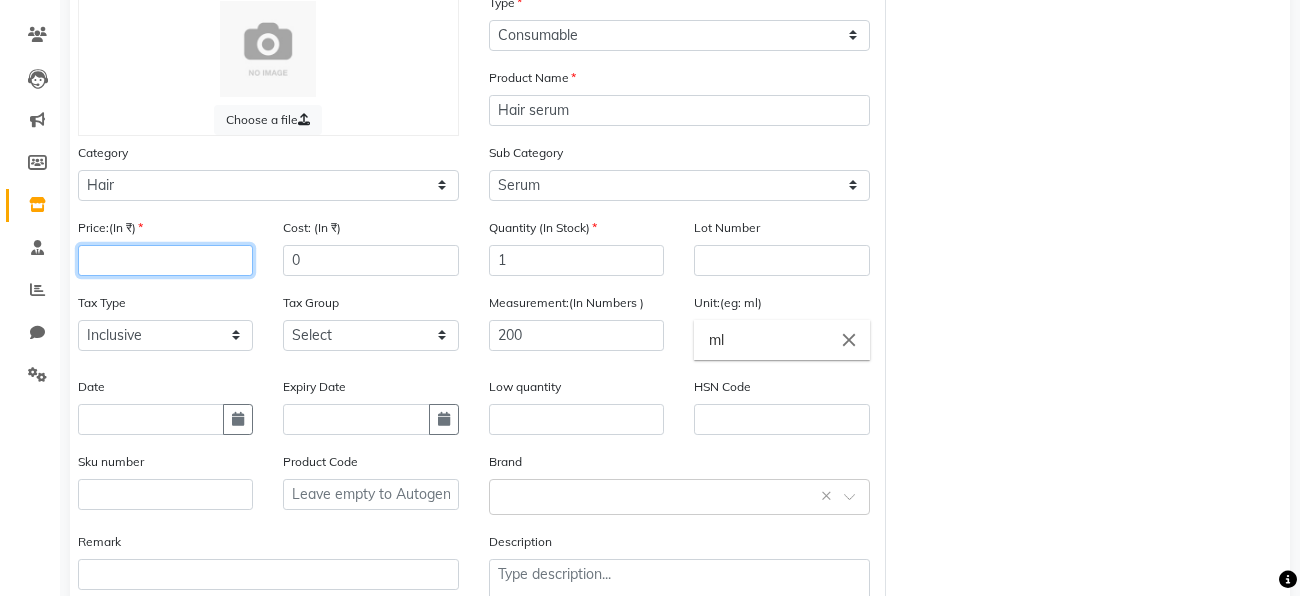 click 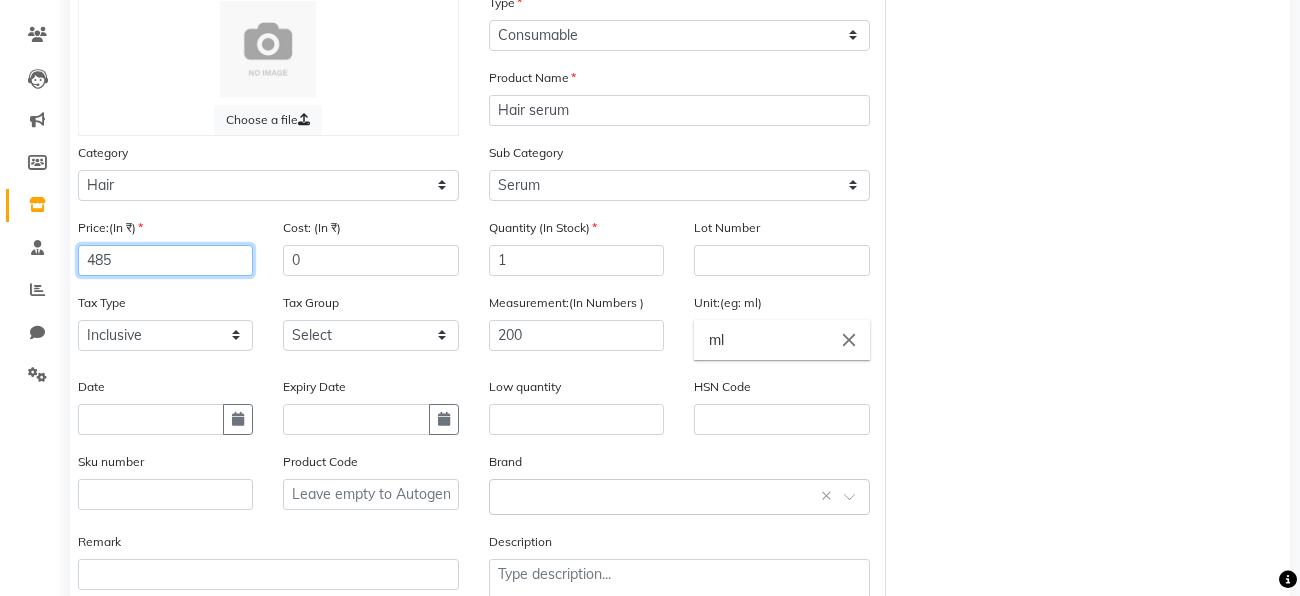type on "485" 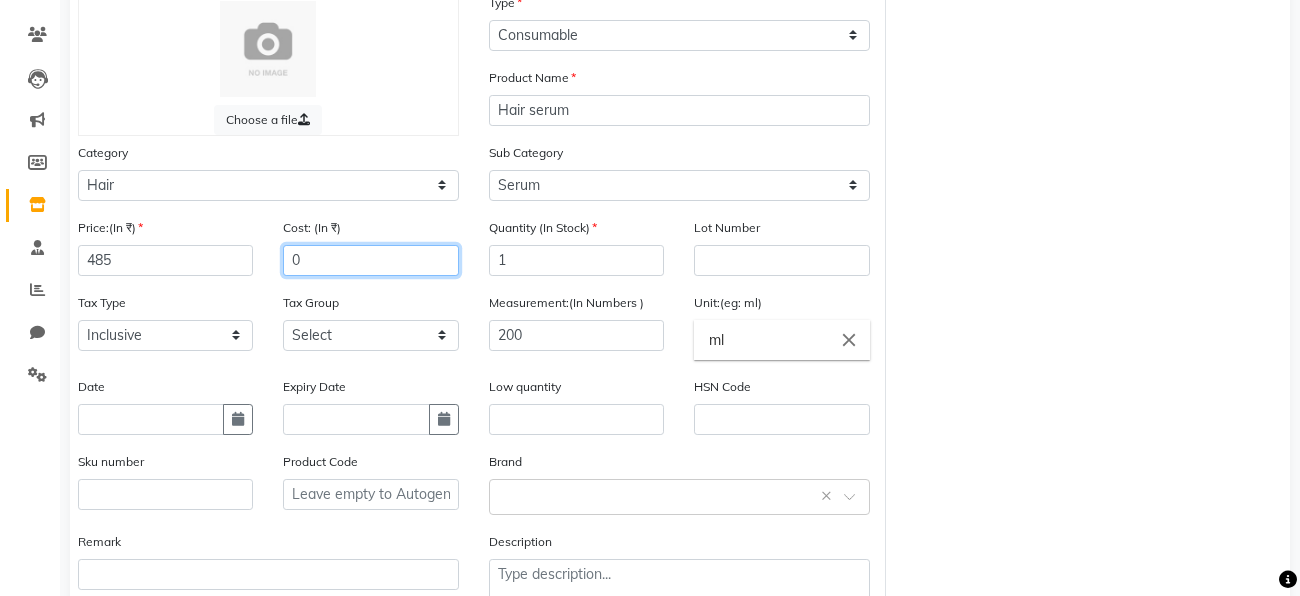click on "0" 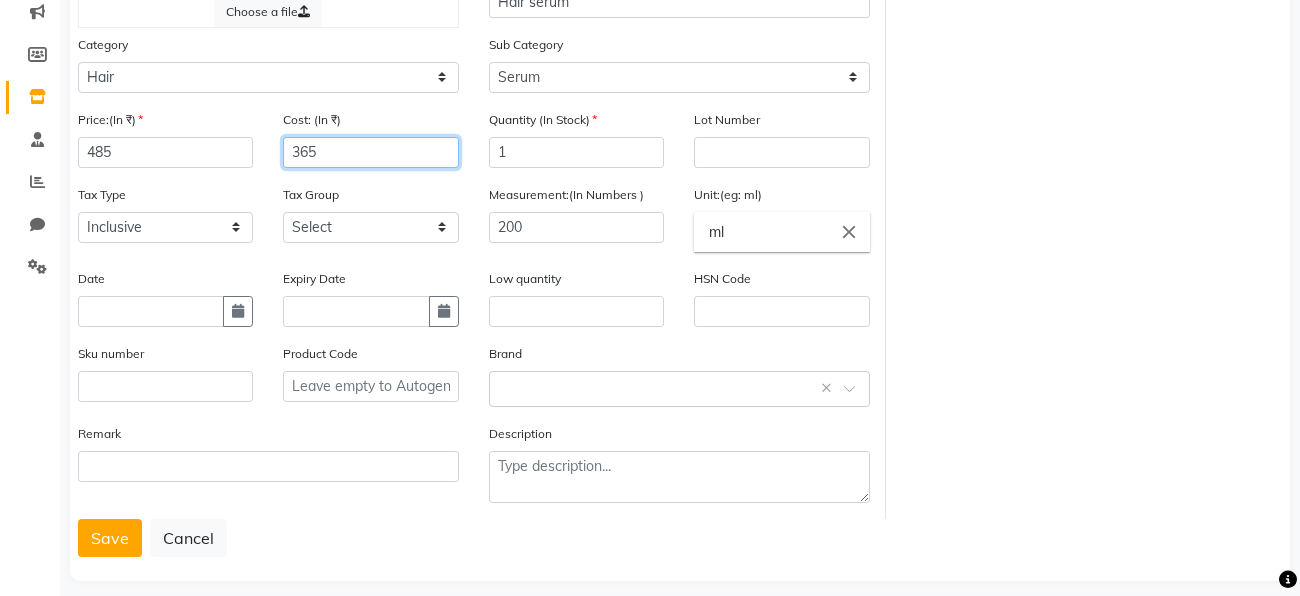 scroll, scrollTop: 286, scrollLeft: 0, axis: vertical 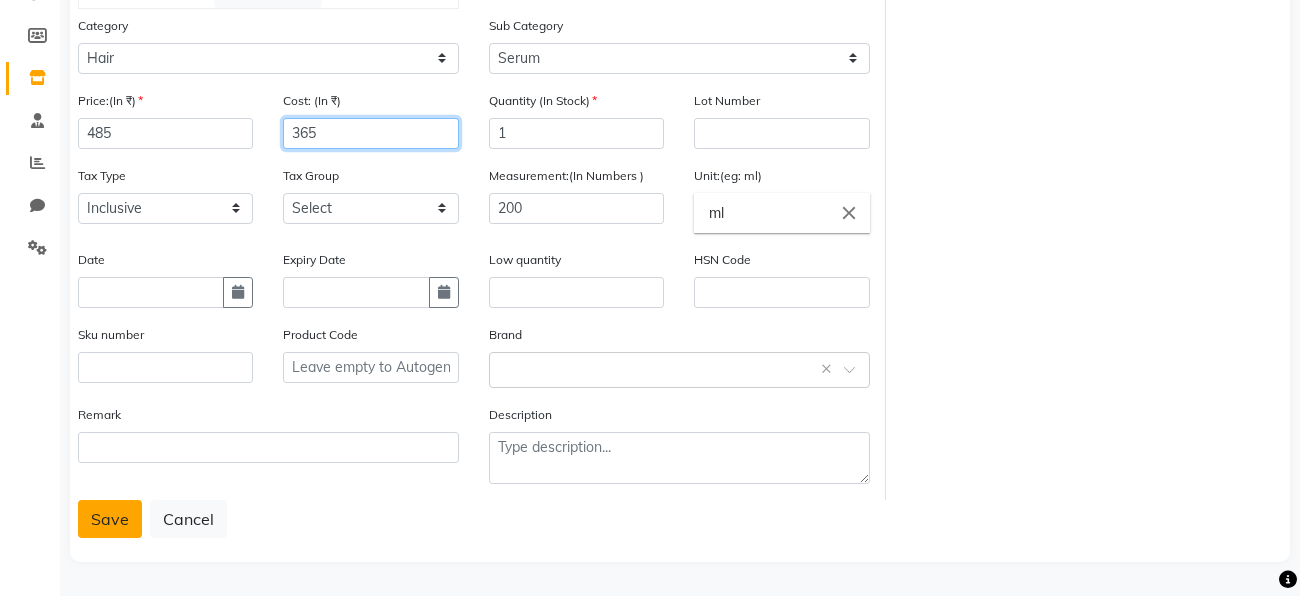 type on "365" 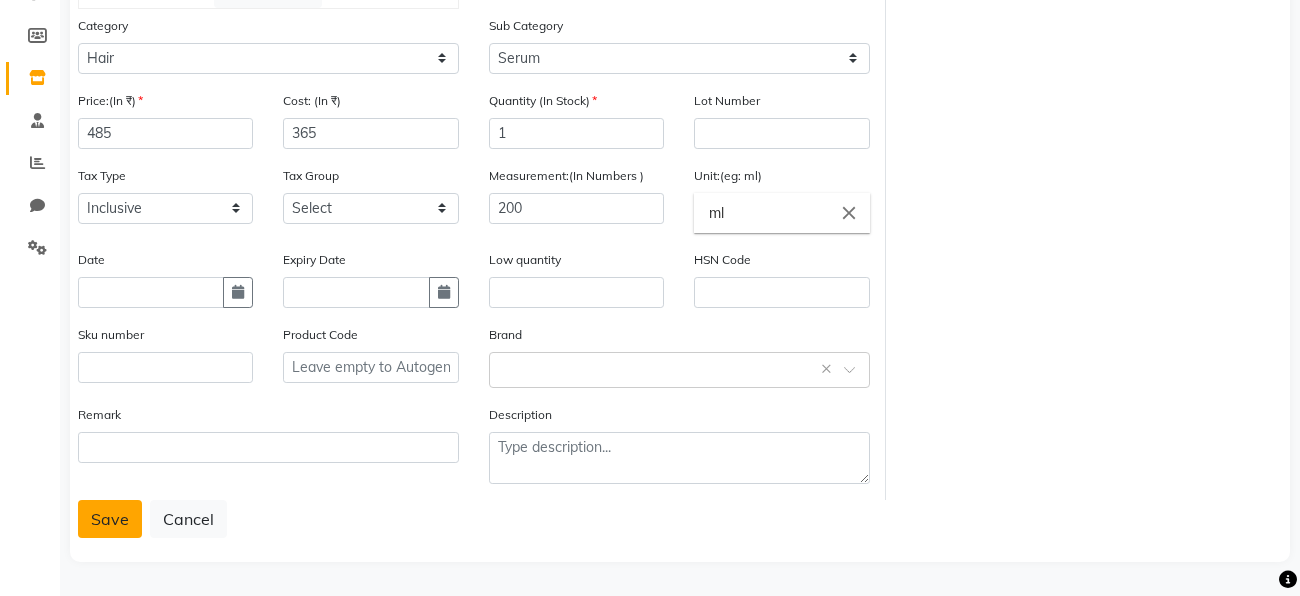 click on "Save" 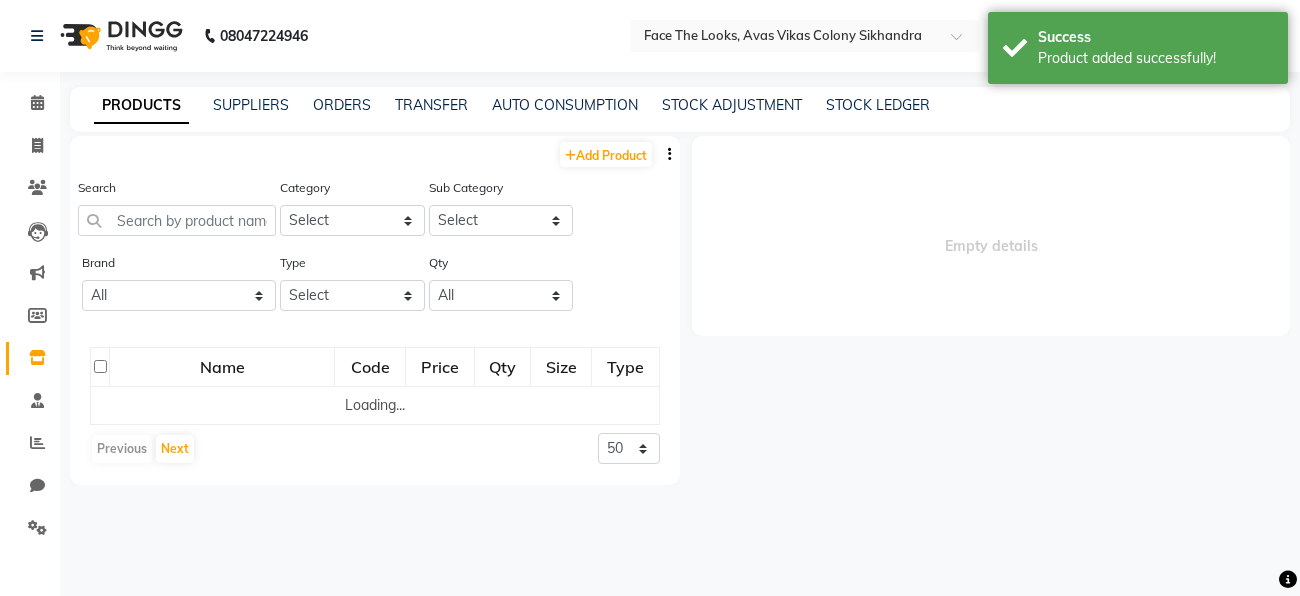 select 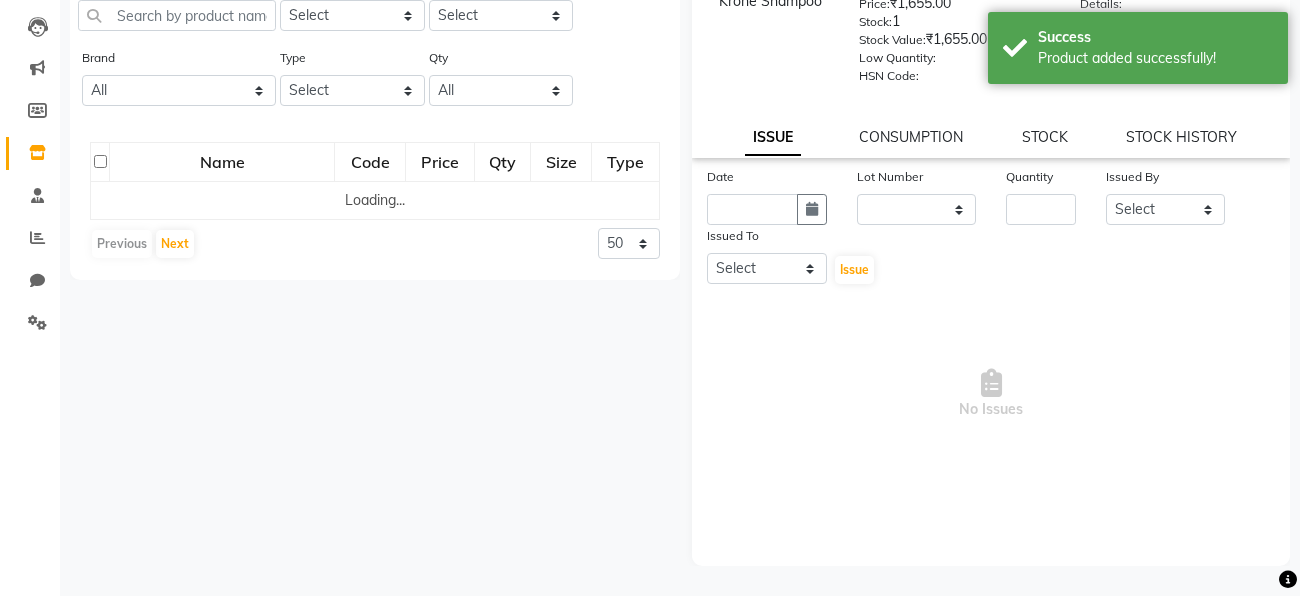 scroll, scrollTop: 0, scrollLeft: 0, axis: both 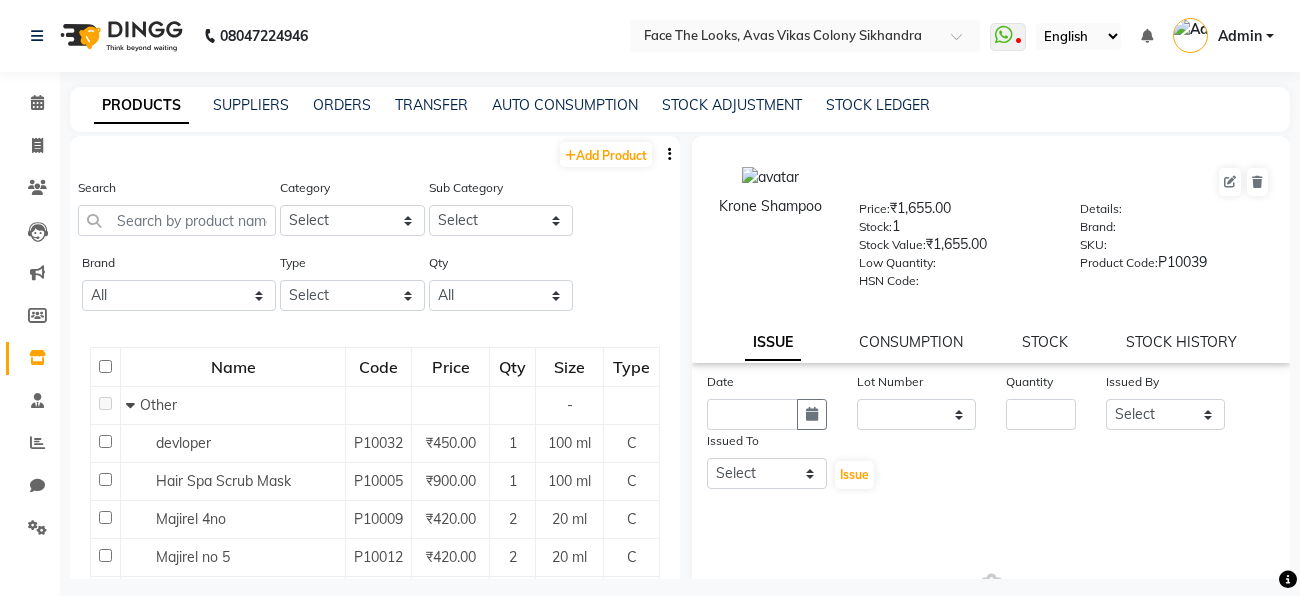 click on "Krone Shampoo  Price:   ₹1,655.00  Stock:   1  Stock Value:   ₹1,655.00  Low Quantity:    HSN Code:    Details:     Brand:     SKU:     Product Code:   P10039  ISSUE CONSUMPTION STOCK STOCK HISTORY" 